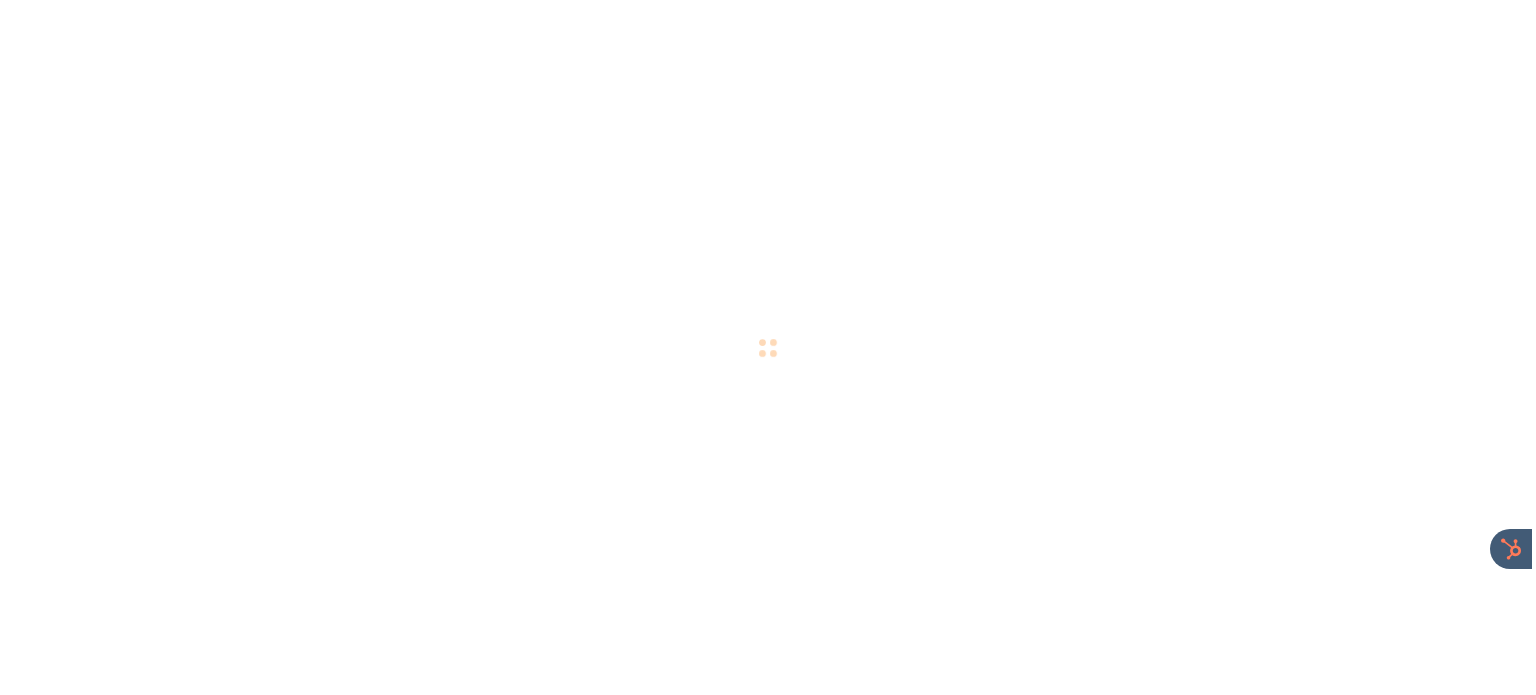 scroll, scrollTop: 0, scrollLeft: 0, axis: both 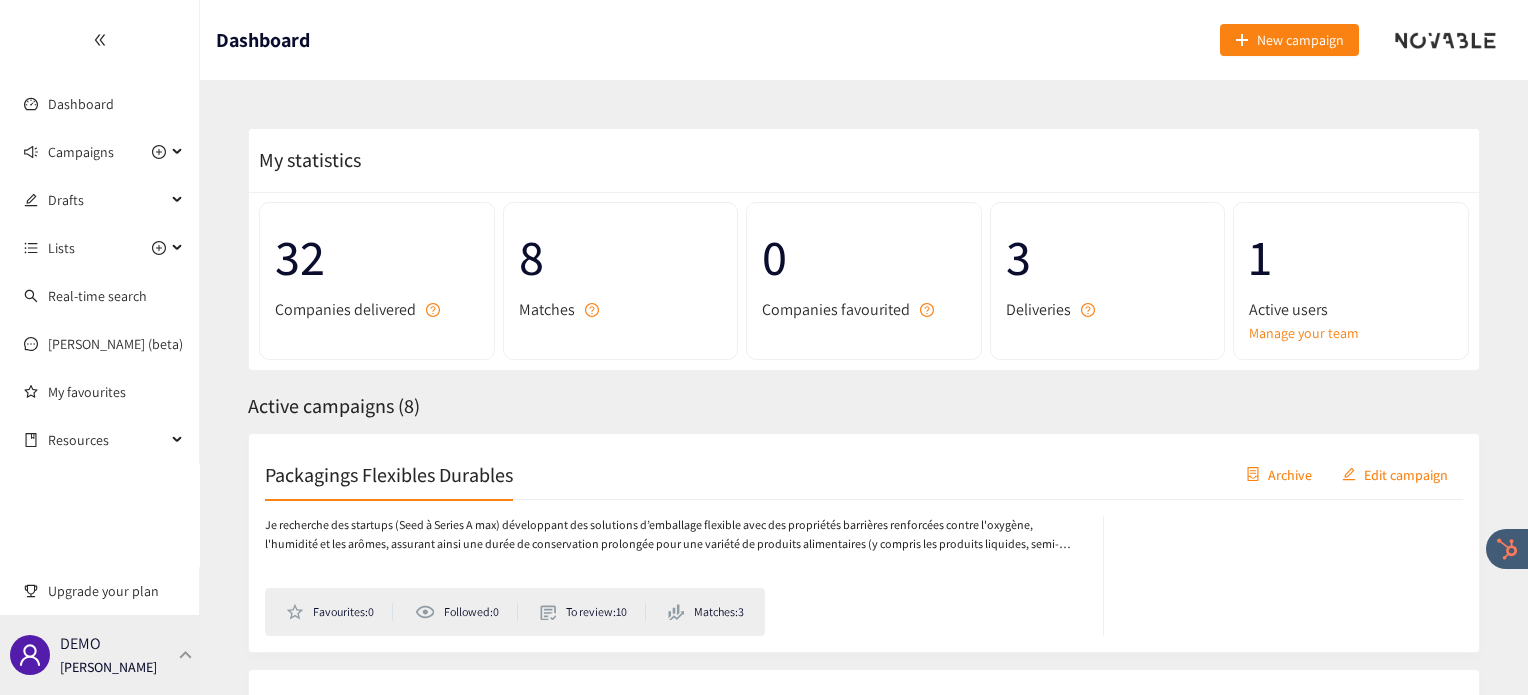 click at bounding box center [186, 654] 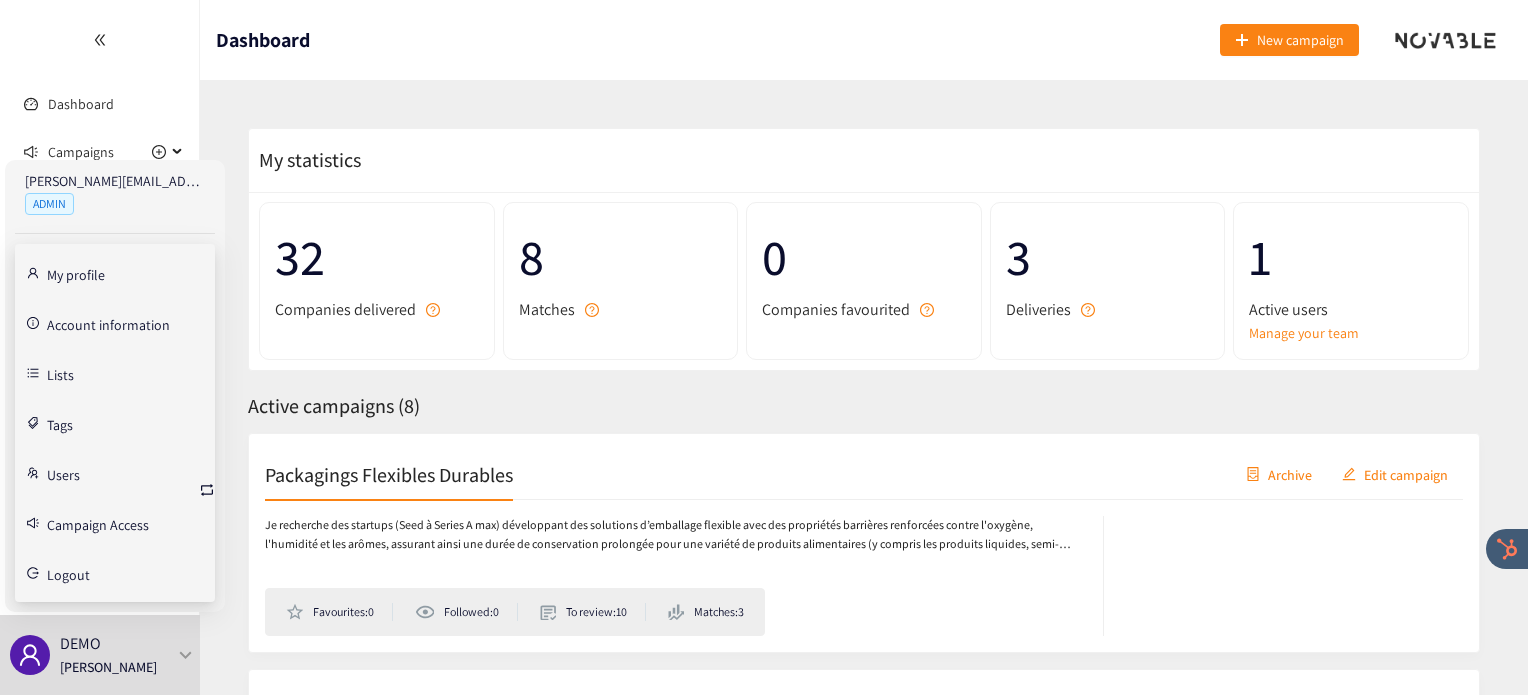 click on "Users" at bounding box center (63, 473) 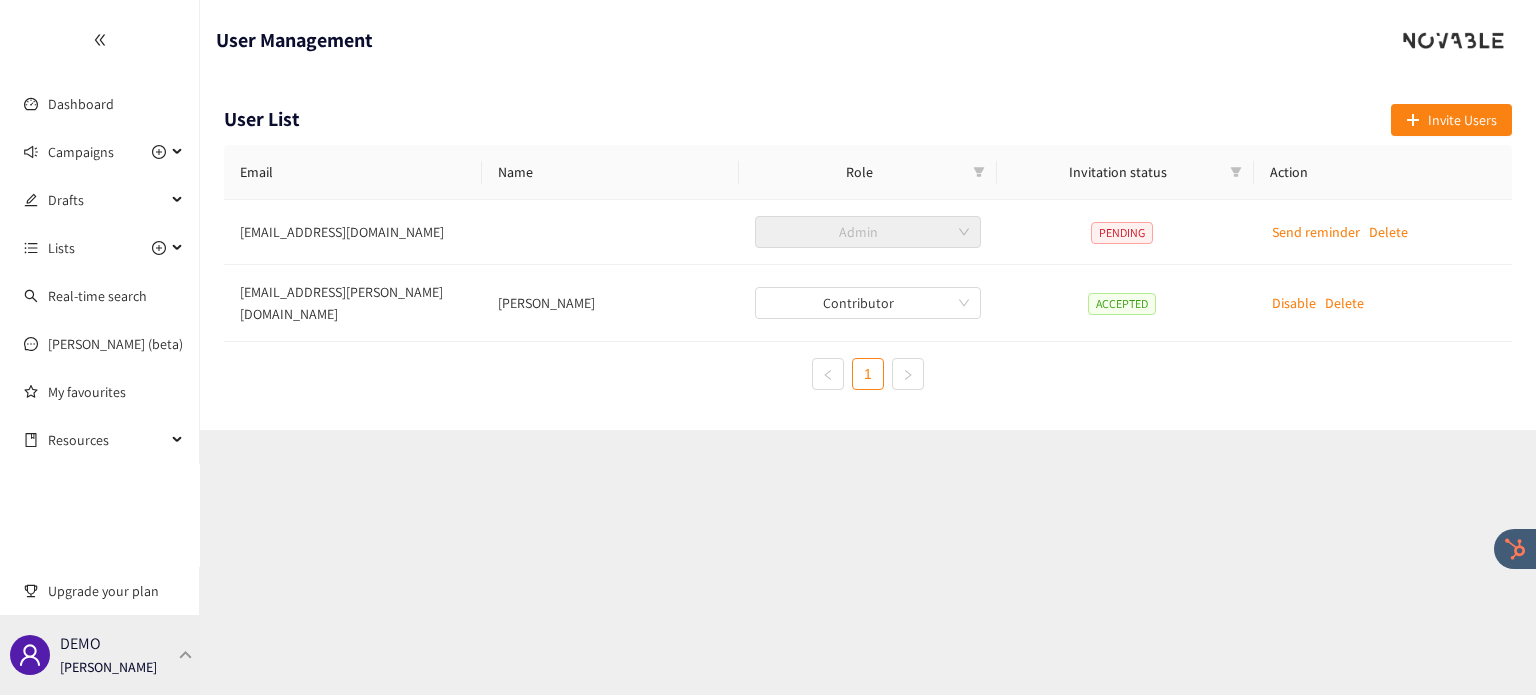 click on "DEMO Irene Violetta" at bounding box center (100, 655) 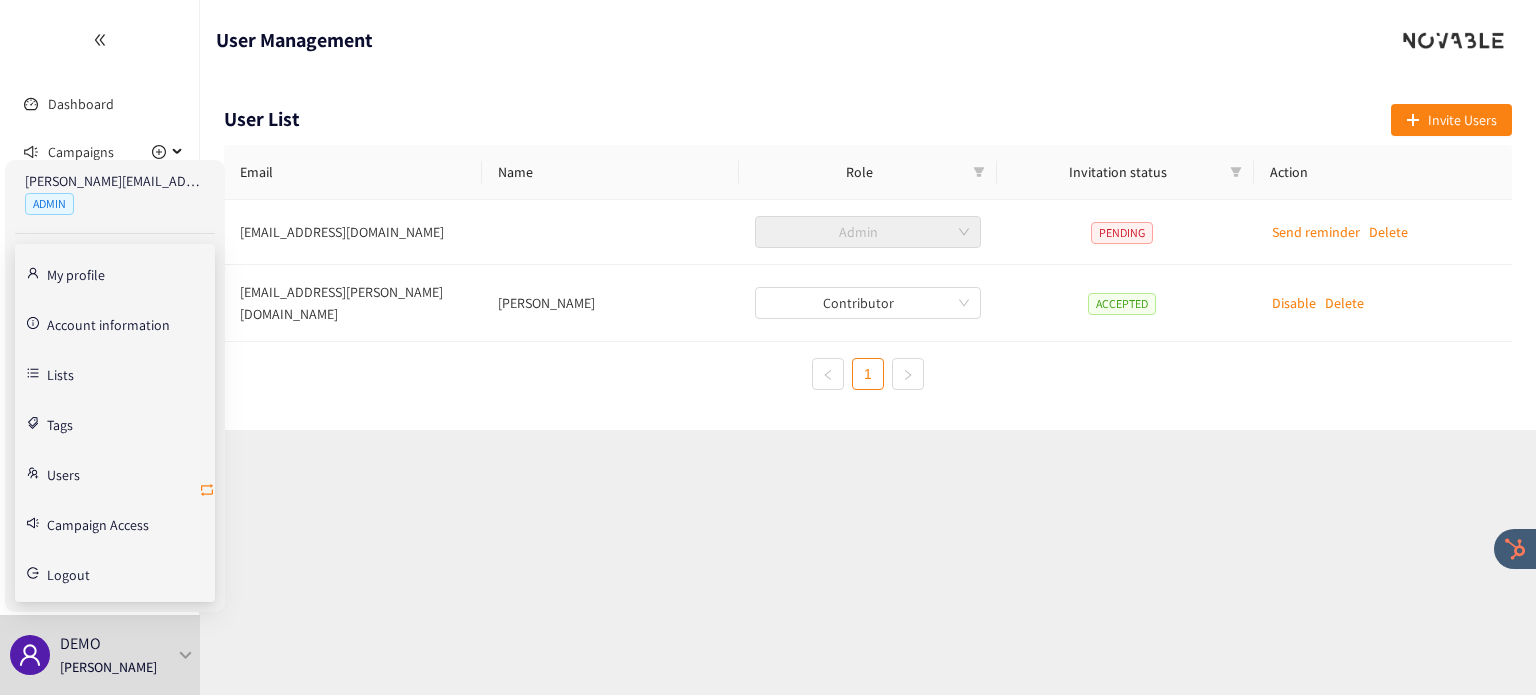 click 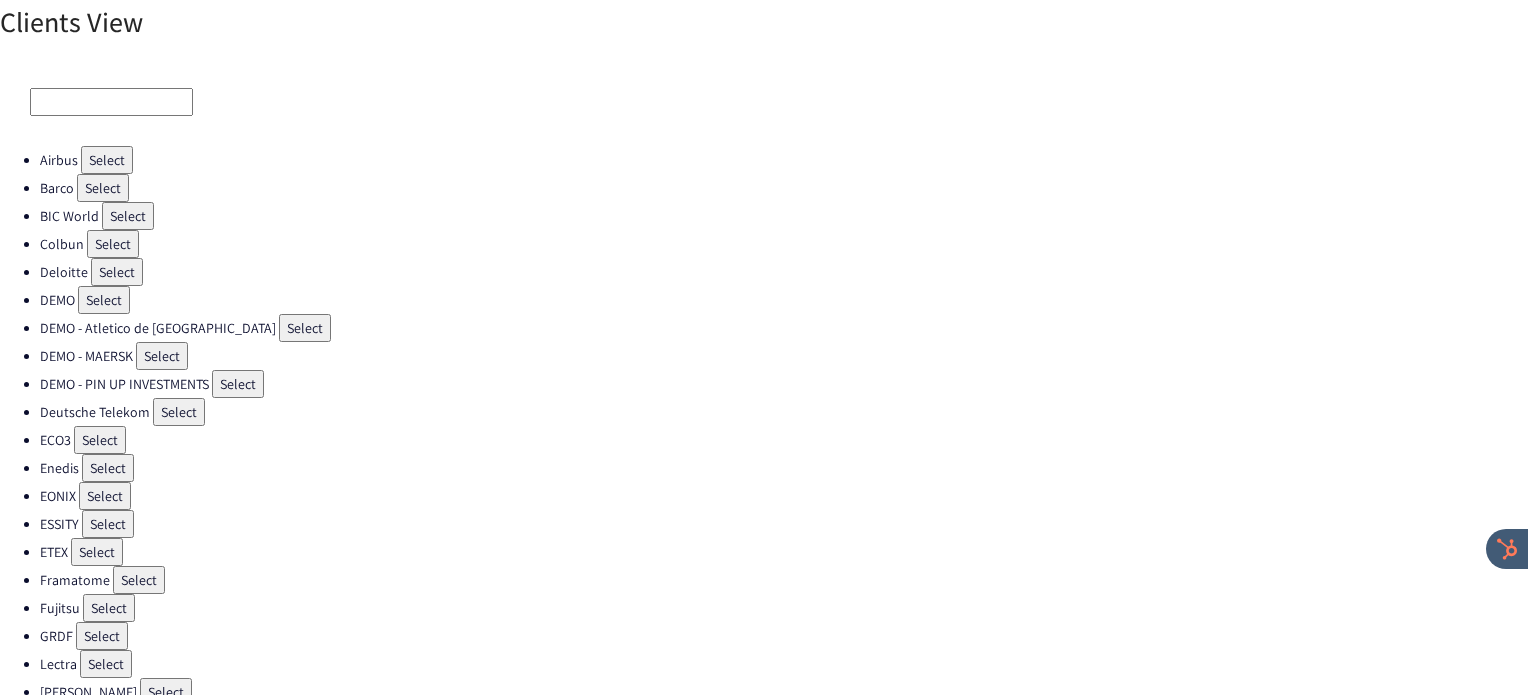 scroll, scrollTop: 538, scrollLeft: 0, axis: vertical 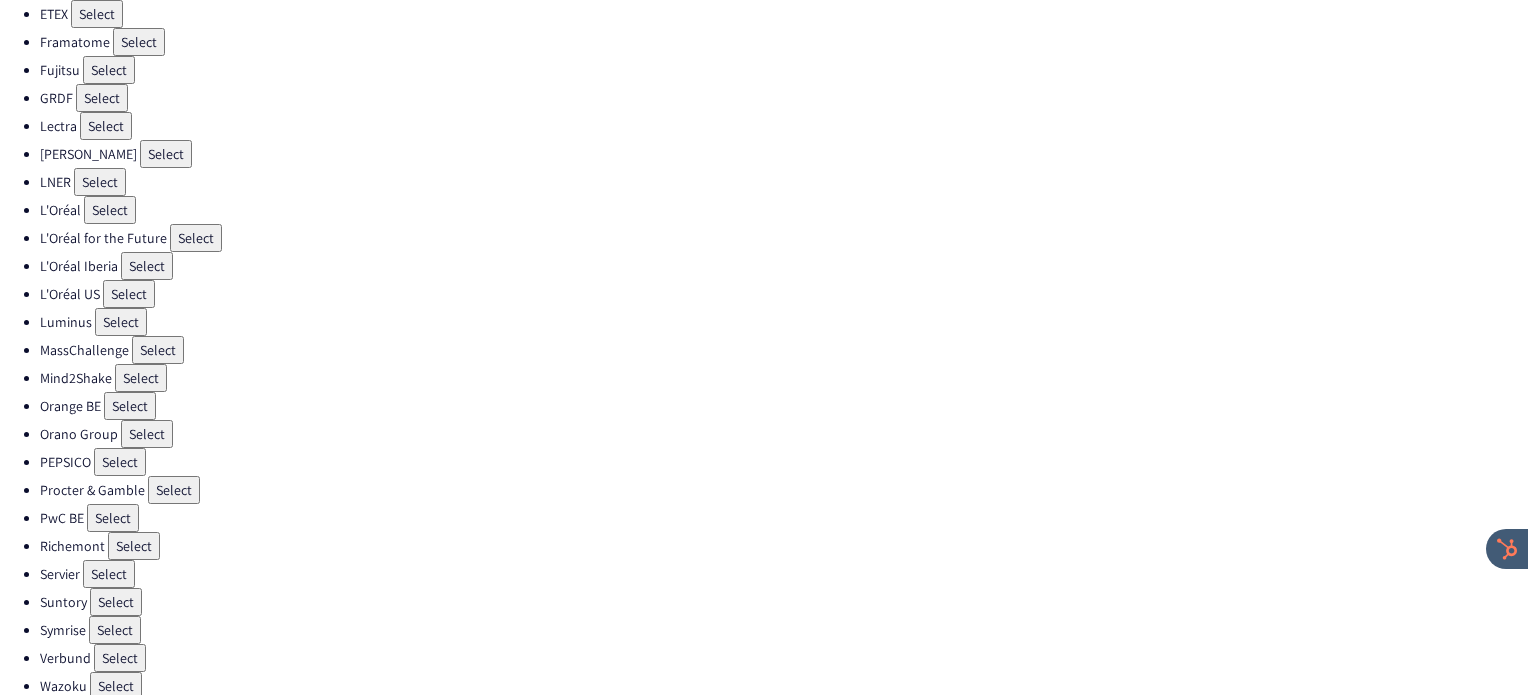 click on "Select" at bounding box center [120, 462] 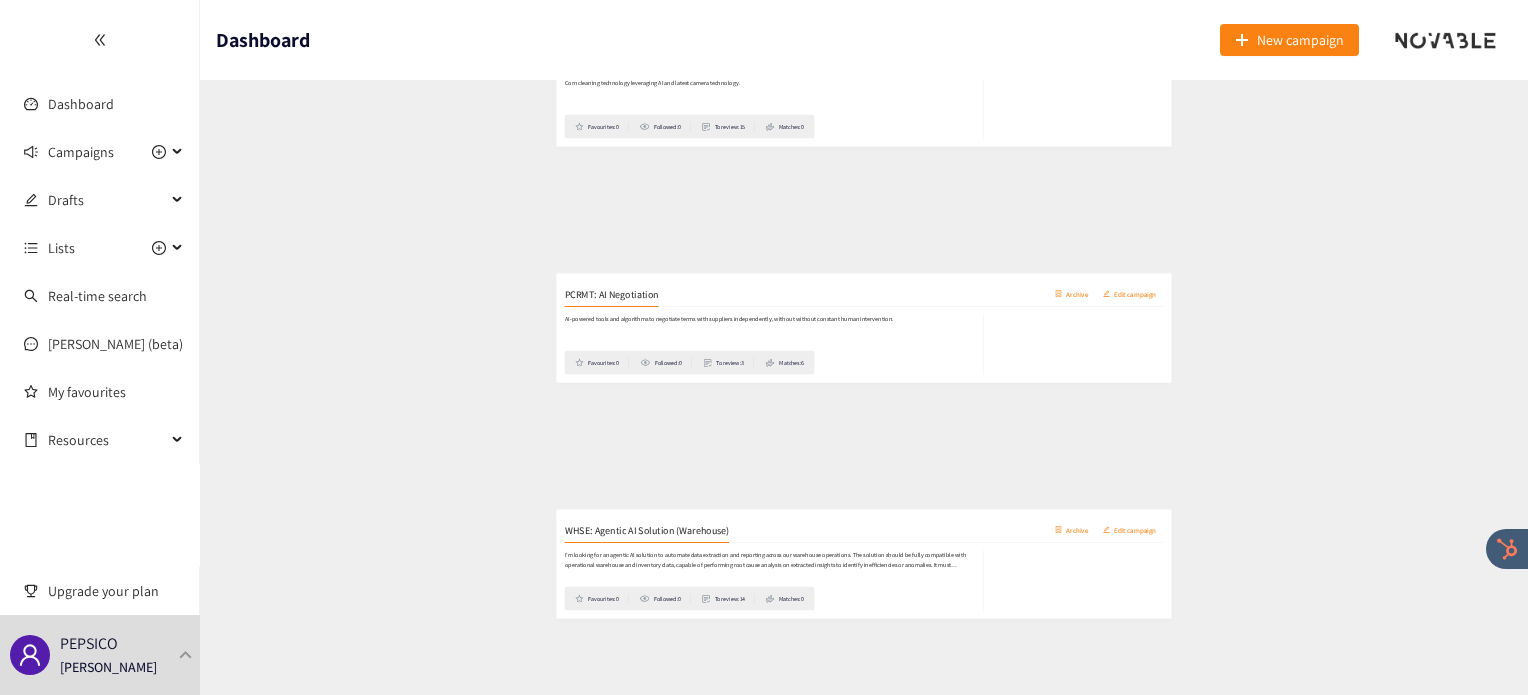 scroll, scrollTop: 1875, scrollLeft: 0, axis: vertical 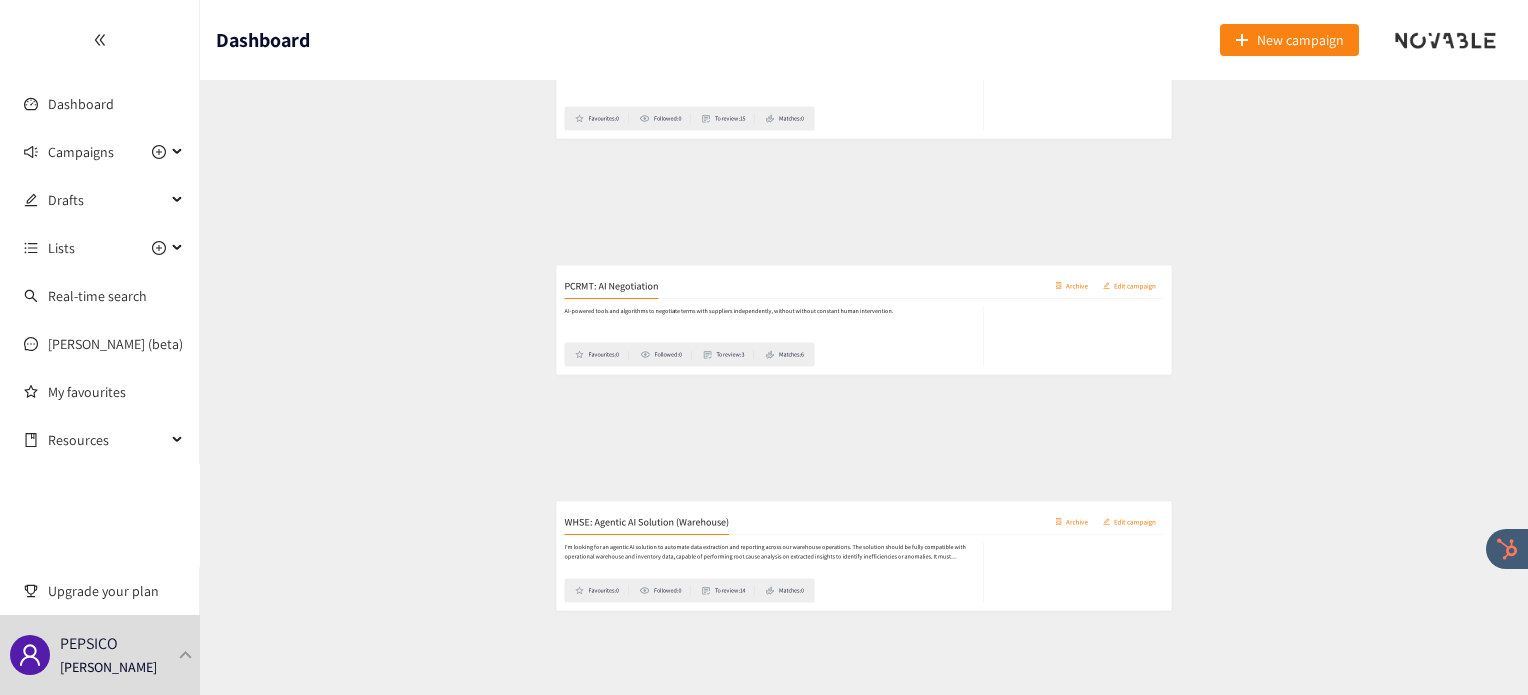 click on "PCRMT:  AI Negotiation Archive Edit campaign" at bounding box center [864, 252] 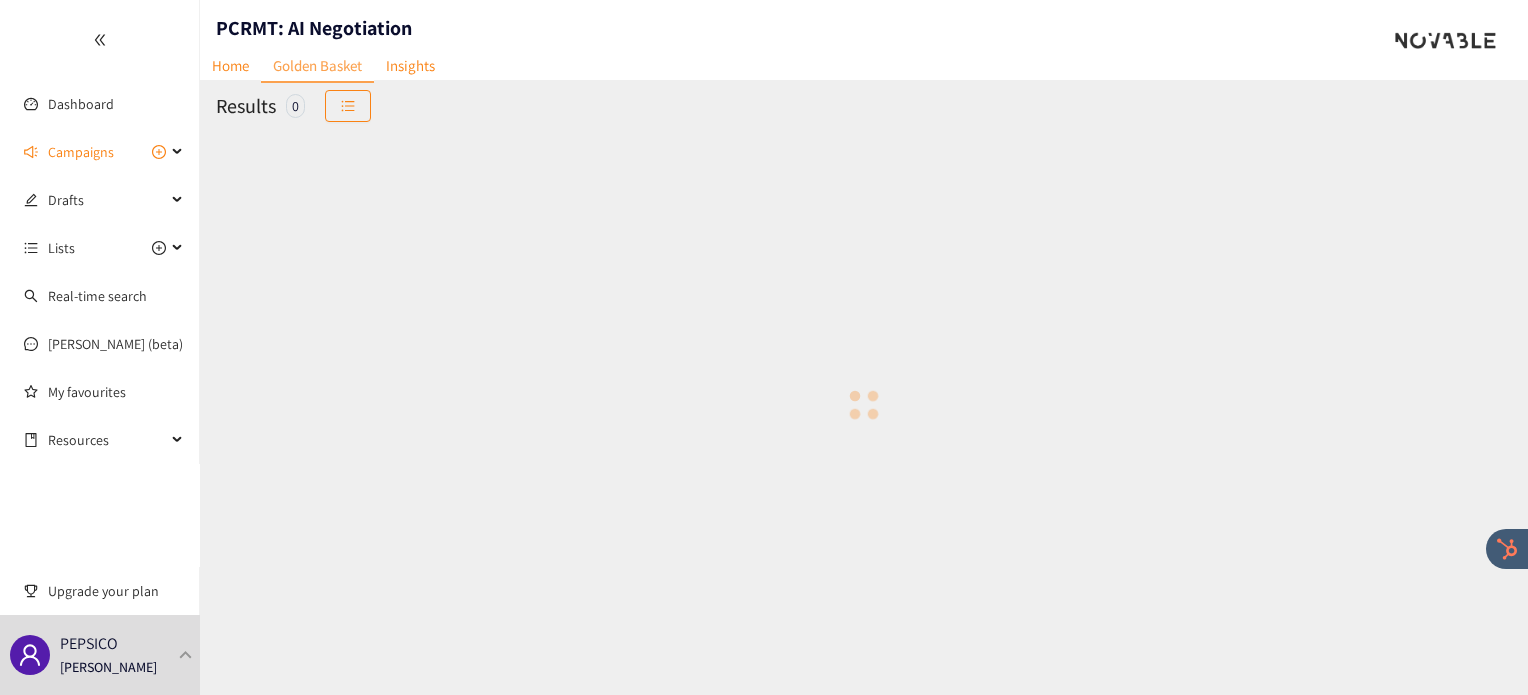 scroll, scrollTop: 0, scrollLeft: 0, axis: both 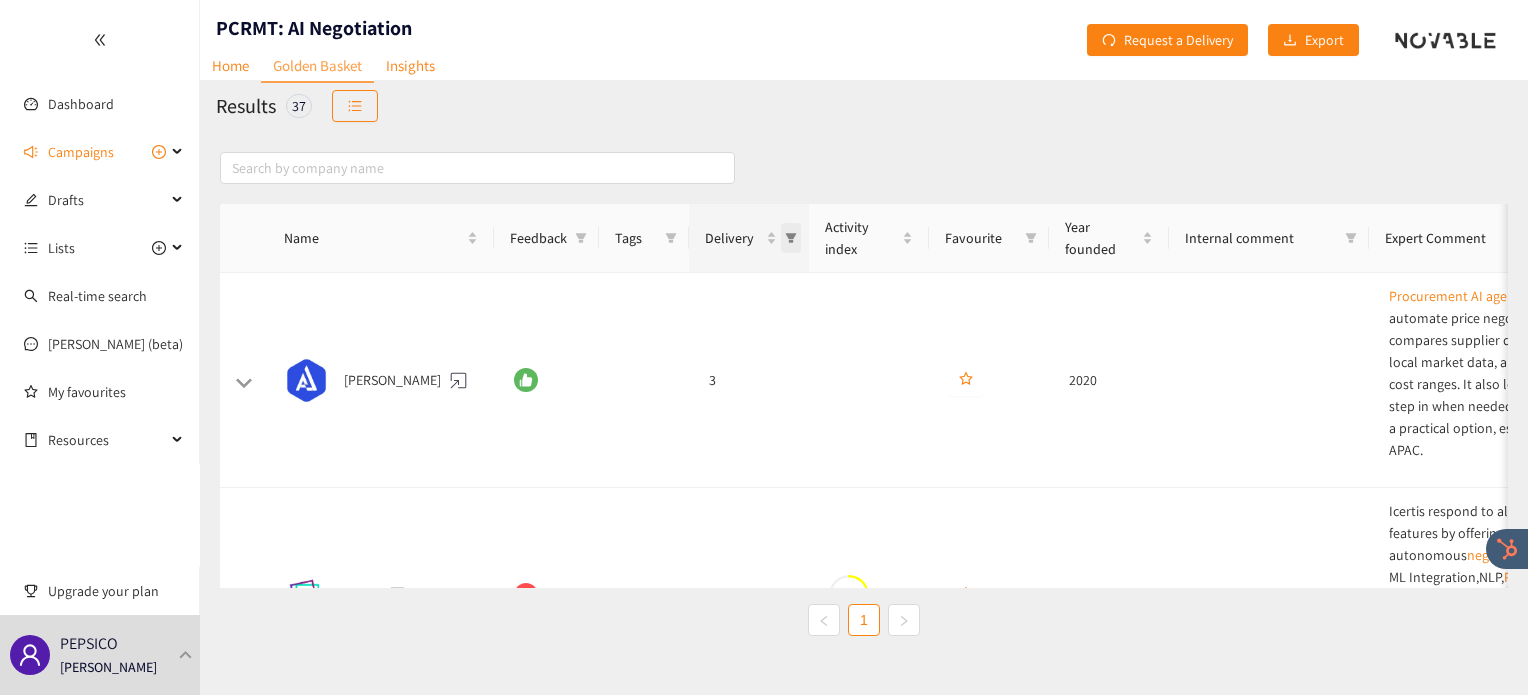 click 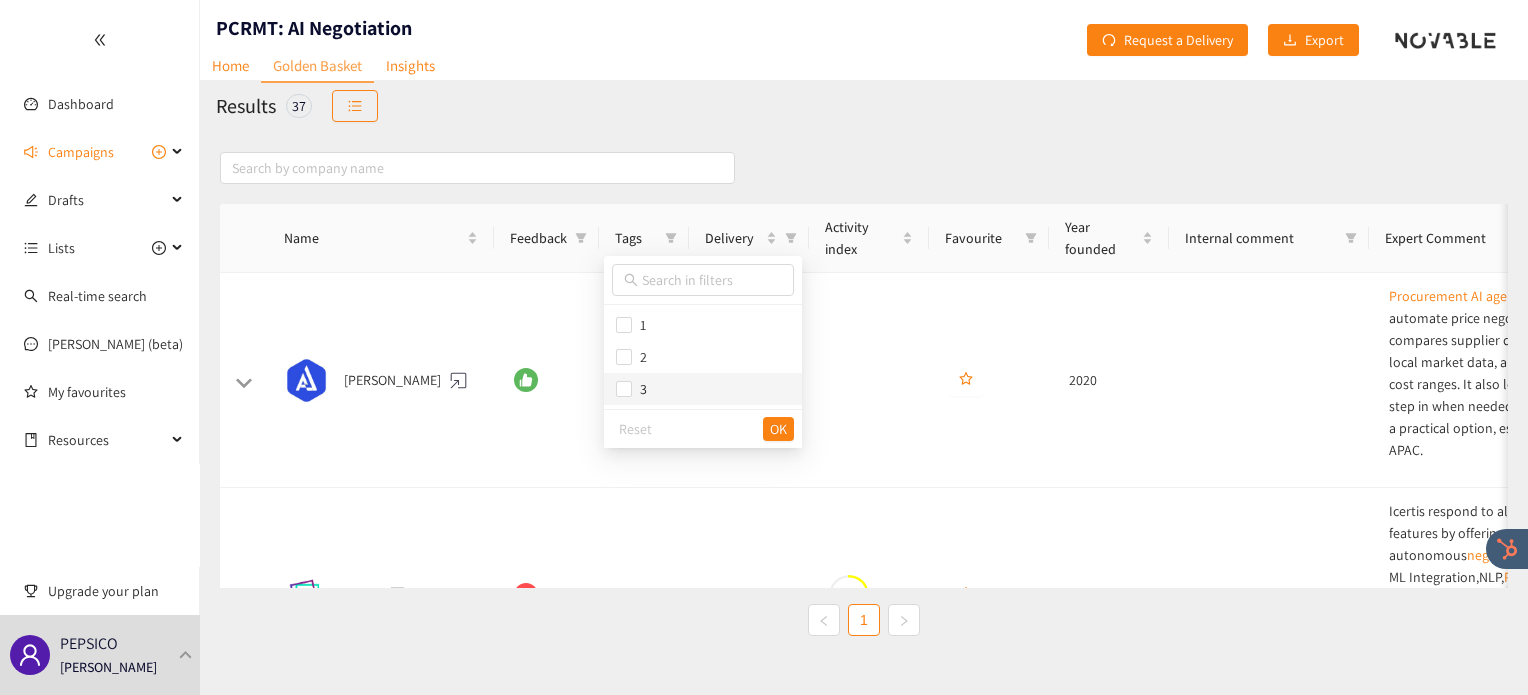 click on "3" at bounding box center [703, 389] 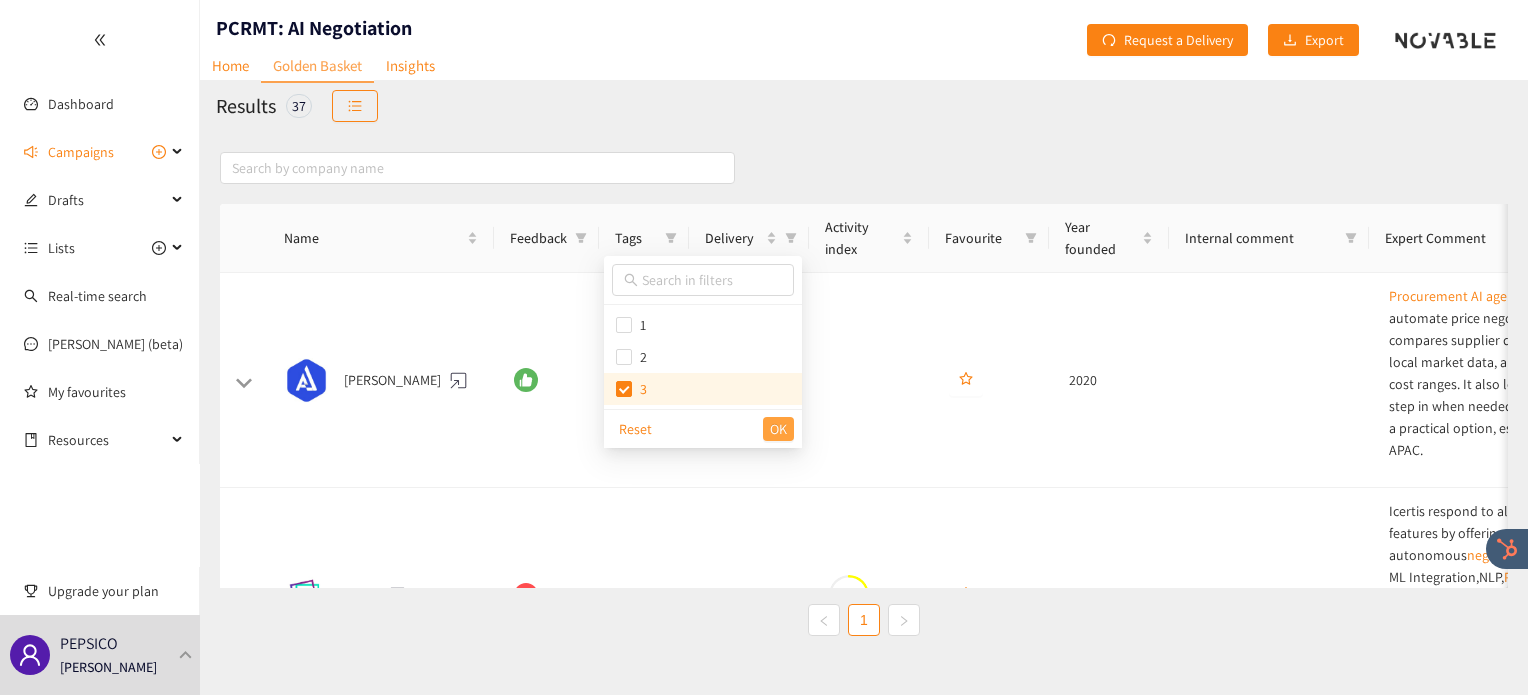 click on "OK" at bounding box center (778, 429) 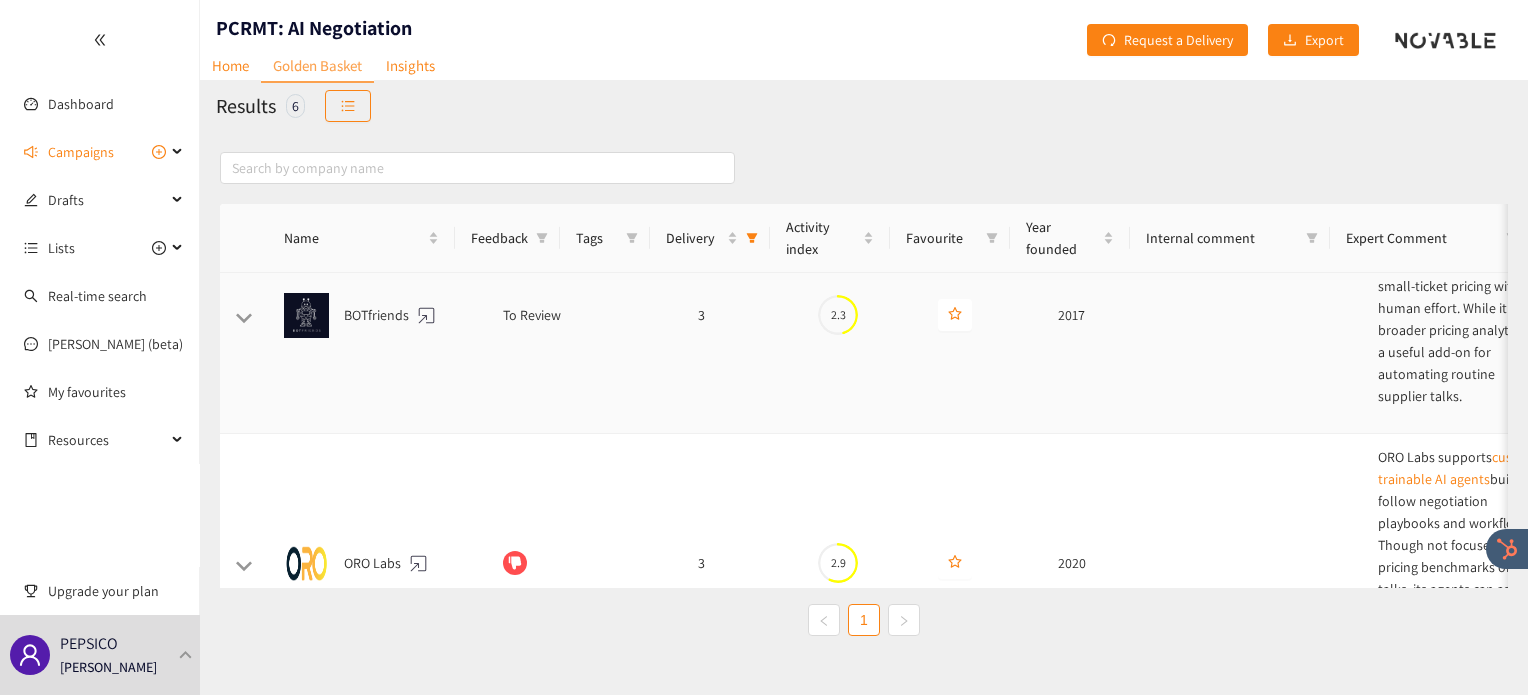 scroll, scrollTop: 1208, scrollLeft: 0, axis: vertical 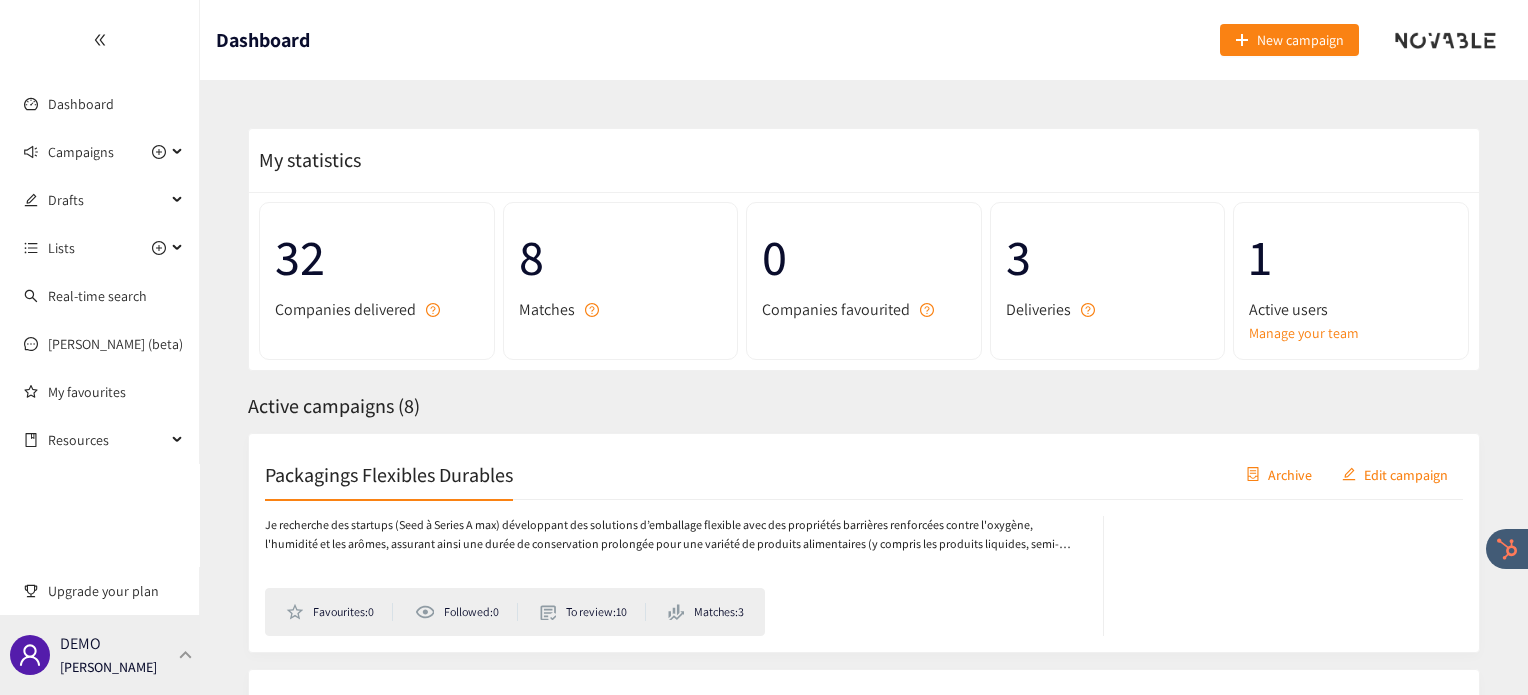 click at bounding box center (186, 654) 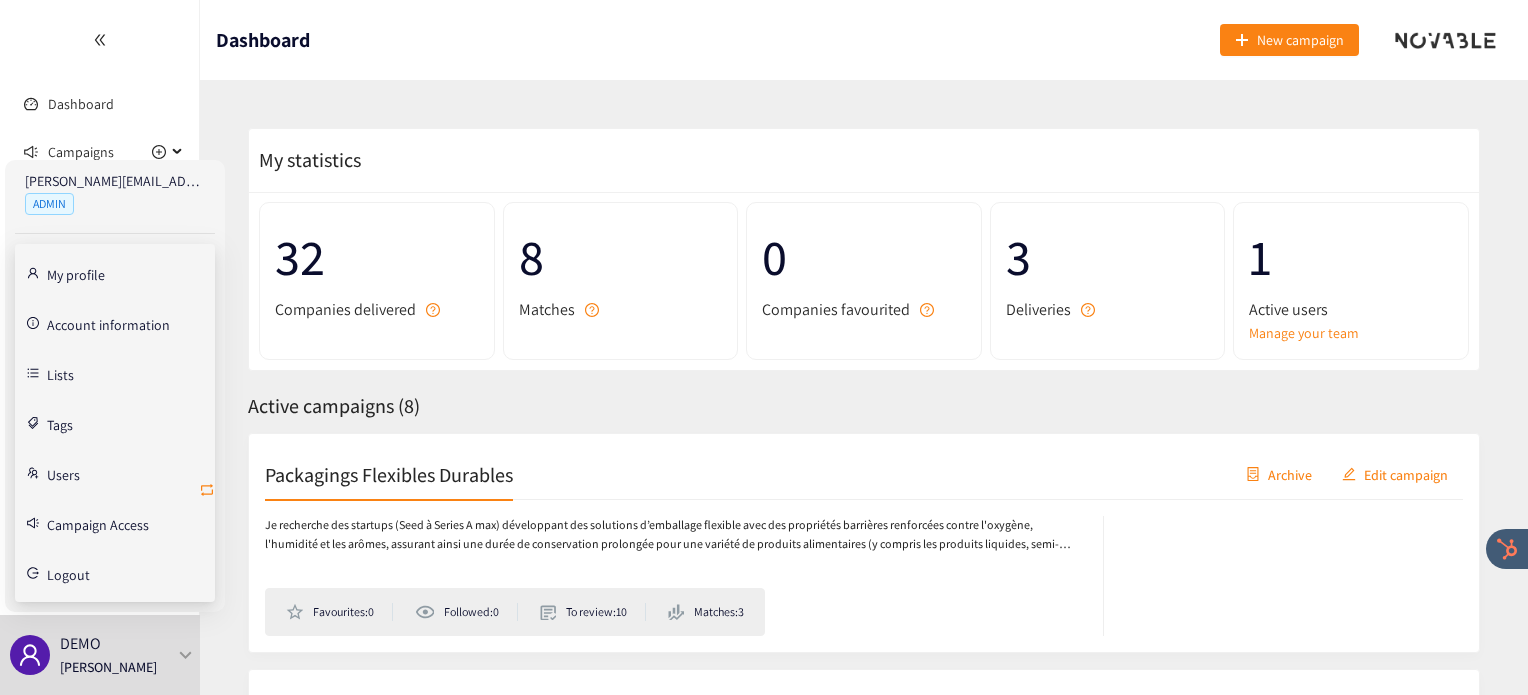 click 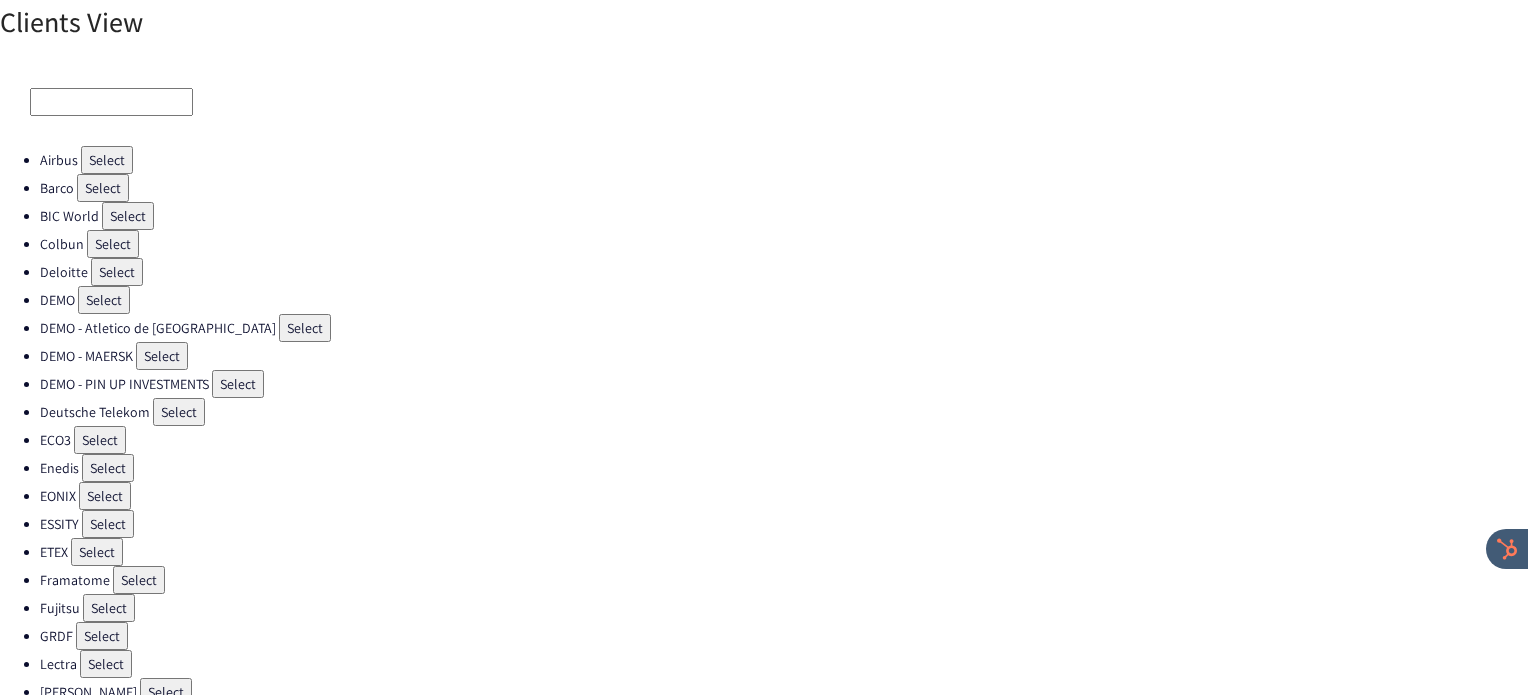 click on "Select" at bounding box center [100, 440] 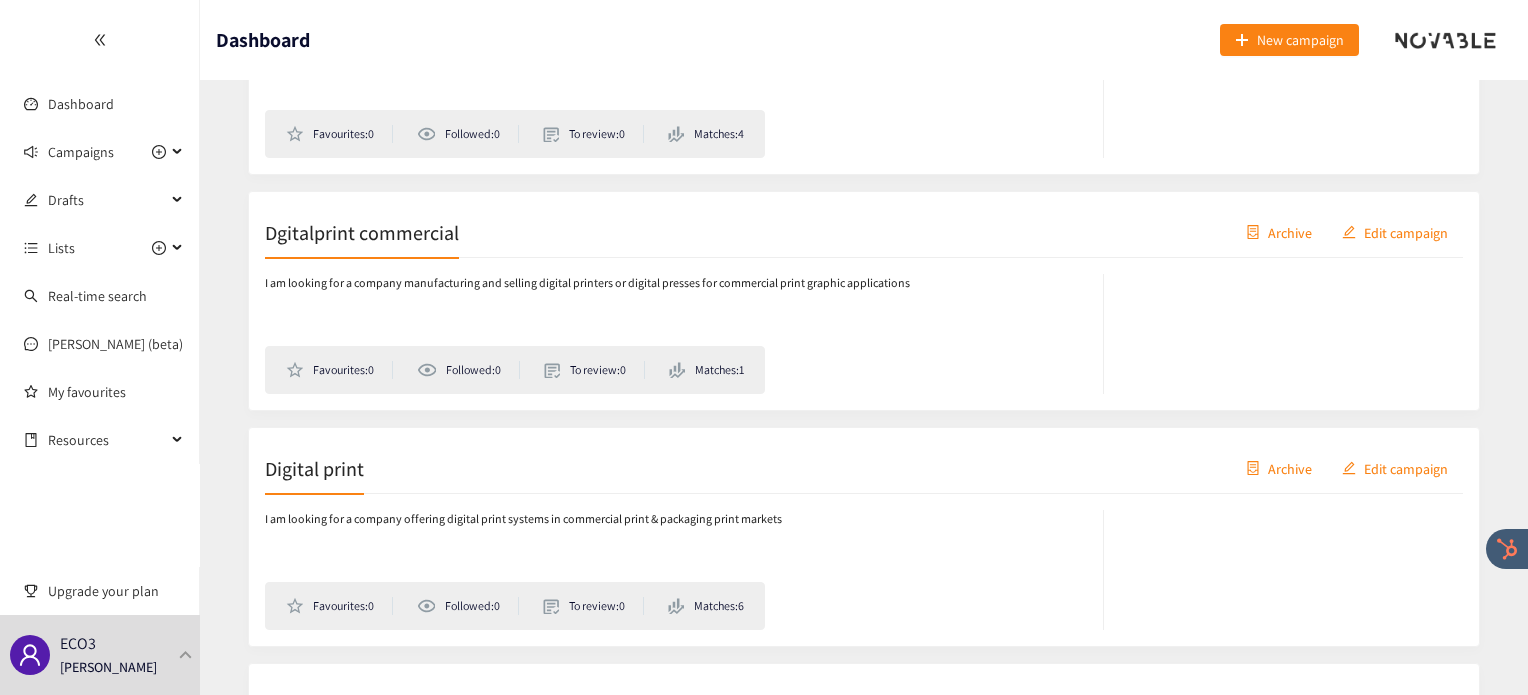 scroll, scrollTop: 503, scrollLeft: 0, axis: vertical 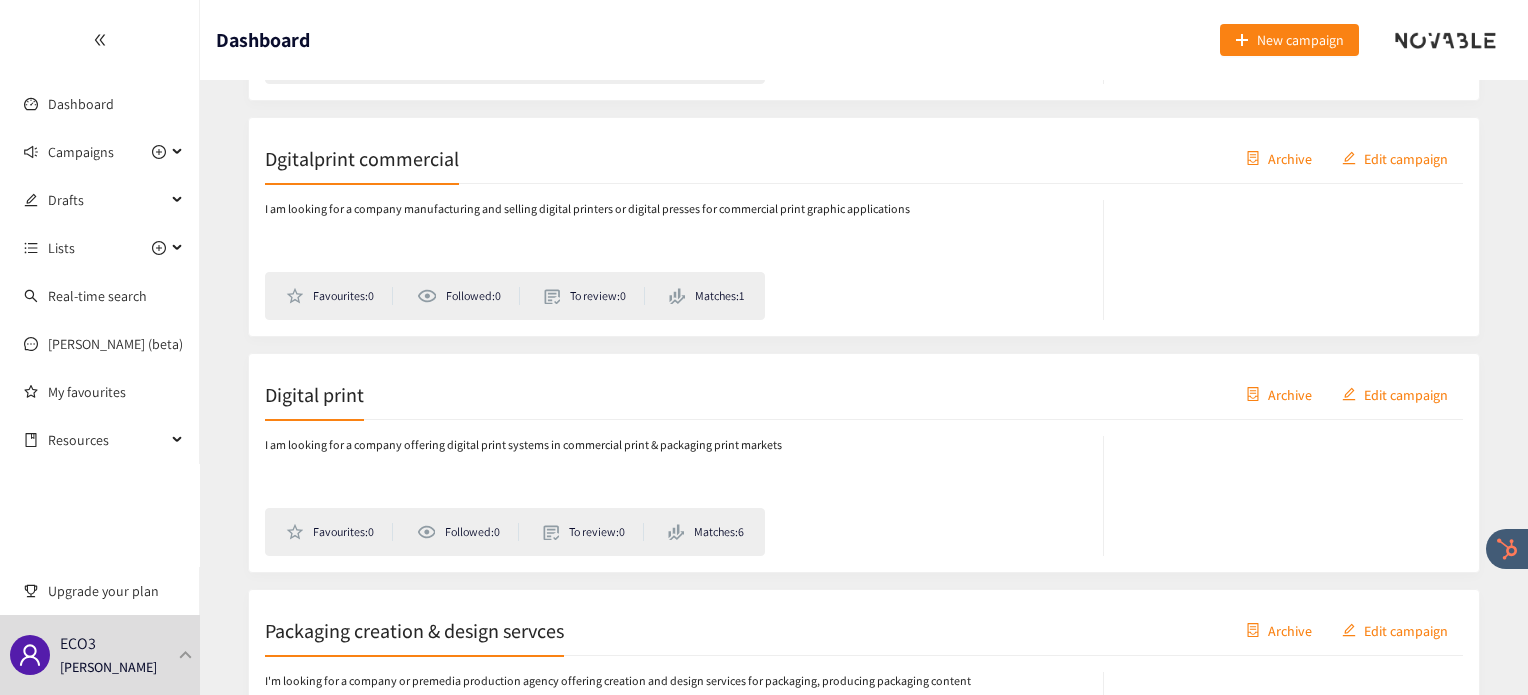click on "My statistics 127 Companies delivered 43 Matches 0 Companies favourited 10 Deliveries 1 Active users Manage your team Active campaigns ( 6 ) Digital print 2 Archive Edit campaign I am looking for a company manufacturing and selling/supplying digital press for packaging or label applications Favourites:  0 Followed:  0 To review:  0 Matches:  4 Dgitalprint commercial Archive Edit campaign I am looking for a company manufacturing and selling digital printers or digital presses for commercial print graphic applications Favourites:  0 Followed:  0 To review:  0 Matches:  1 Digital print Archive Edit campaign I am looking for a company offering digital print systems in commercial print & packaging print markets Favourites:  0 Followed:  0 To review:  0 Matches:  6 Packaging creation & design servces Archive Edit campaign I'm looking for a company or premedia production agency  offering creation and design services for packaging, producing packaging content Favourites:  0 Followed:  0 To review:  0 Matches:  7 0 0" at bounding box center [864, 550] 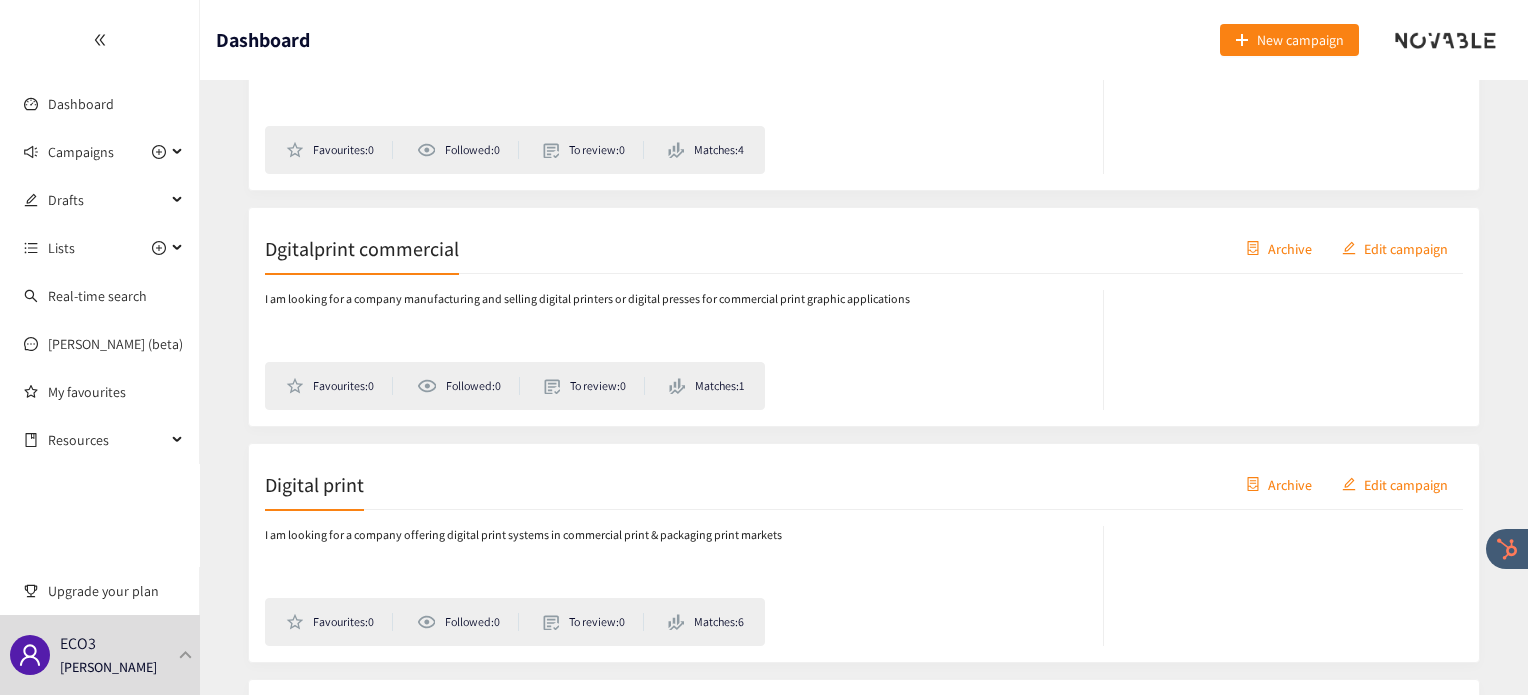 scroll, scrollTop: 463, scrollLeft: 0, axis: vertical 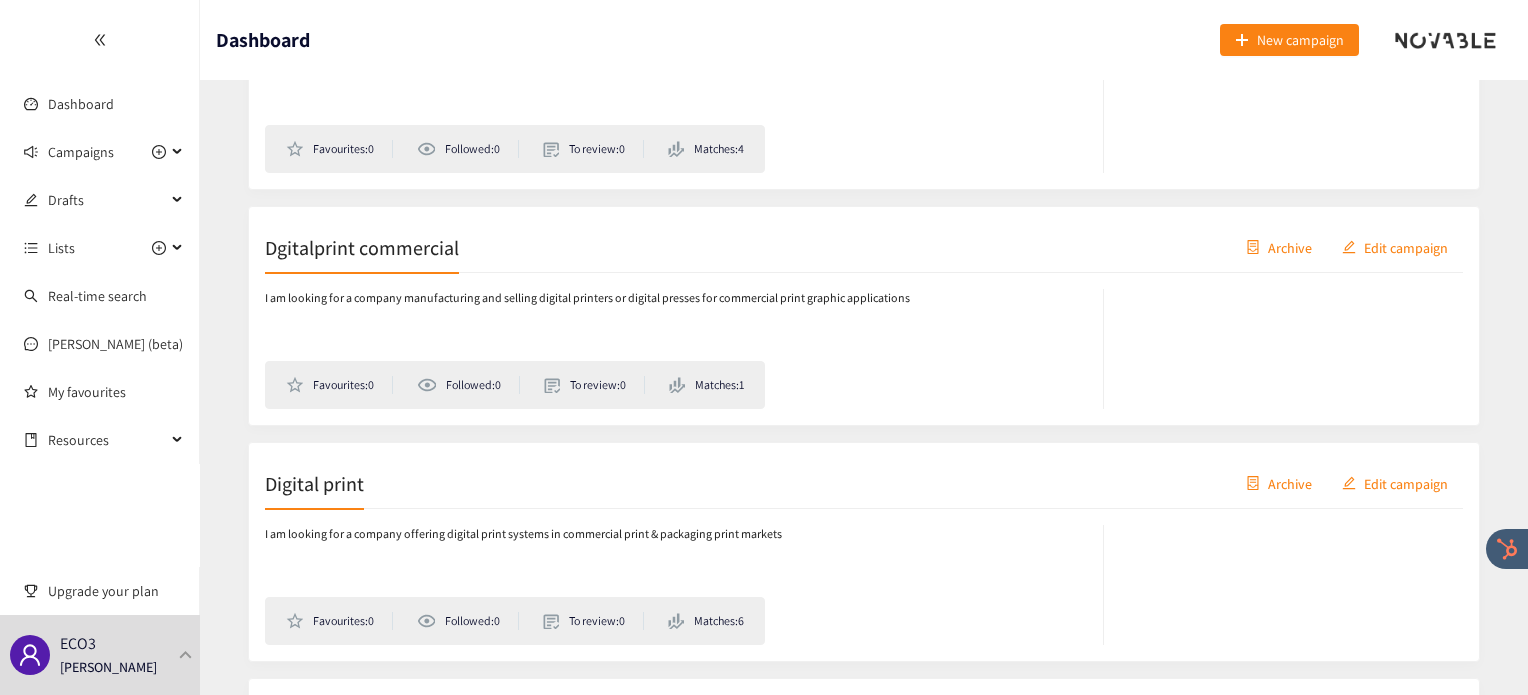 click on "Digital print" at bounding box center (314, 483) 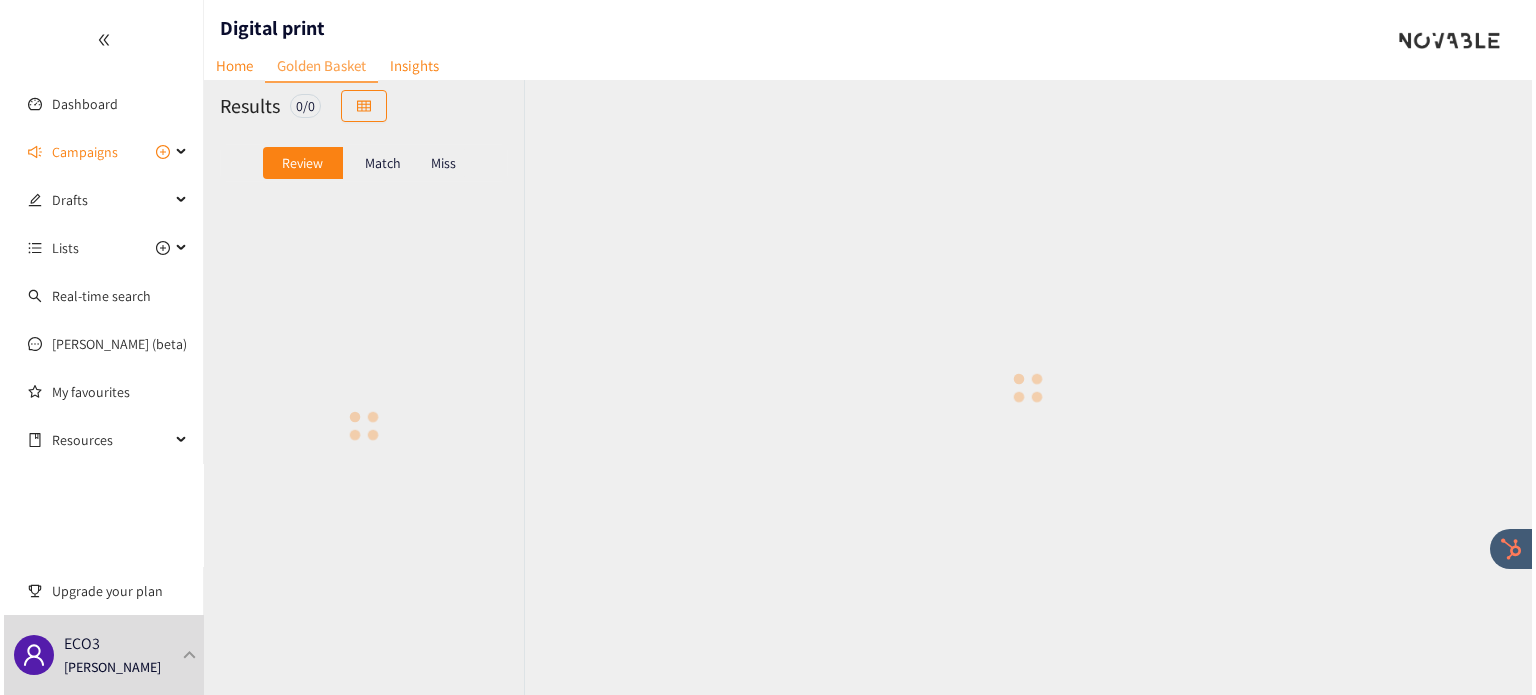 scroll, scrollTop: 0, scrollLeft: 0, axis: both 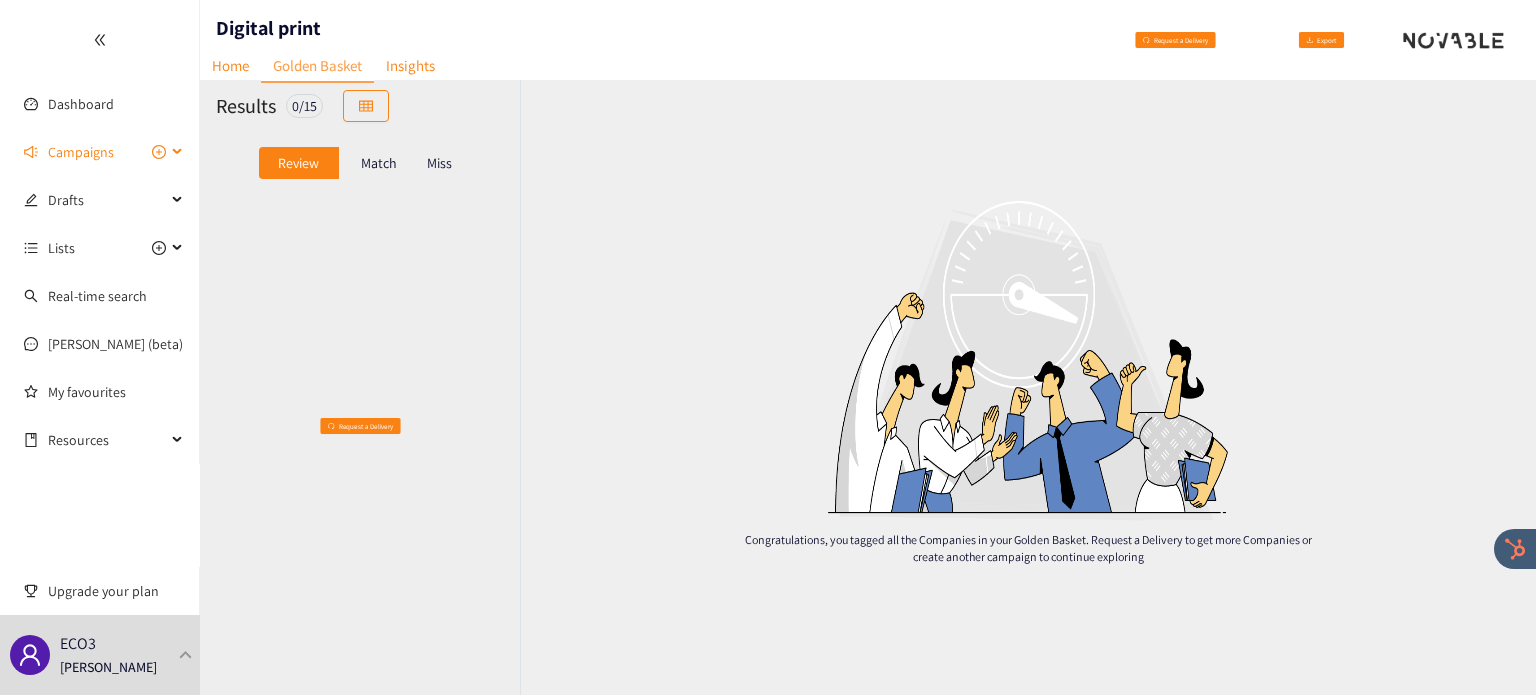 click on "Campaigns" at bounding box center (107, 152) 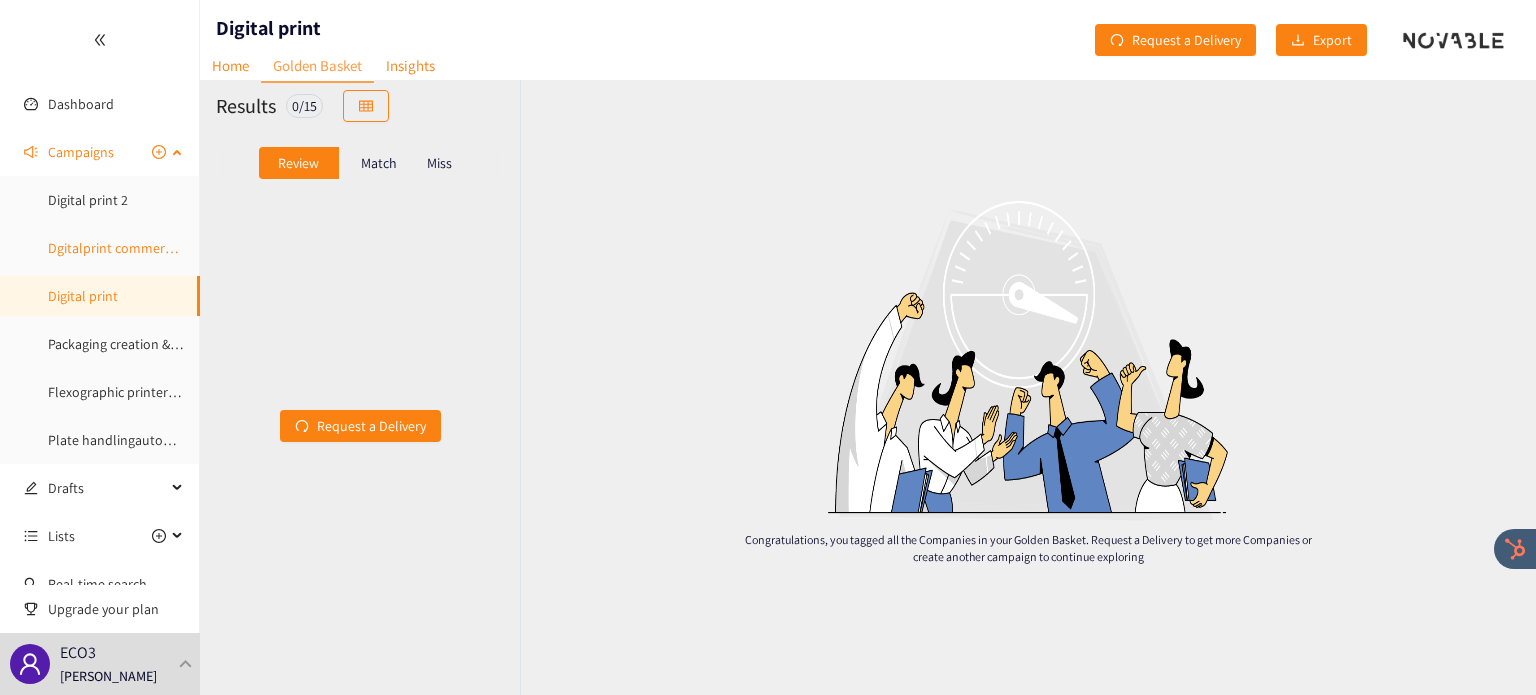 click on "Dgitalprint commercial" at bounding box center [116, 248] 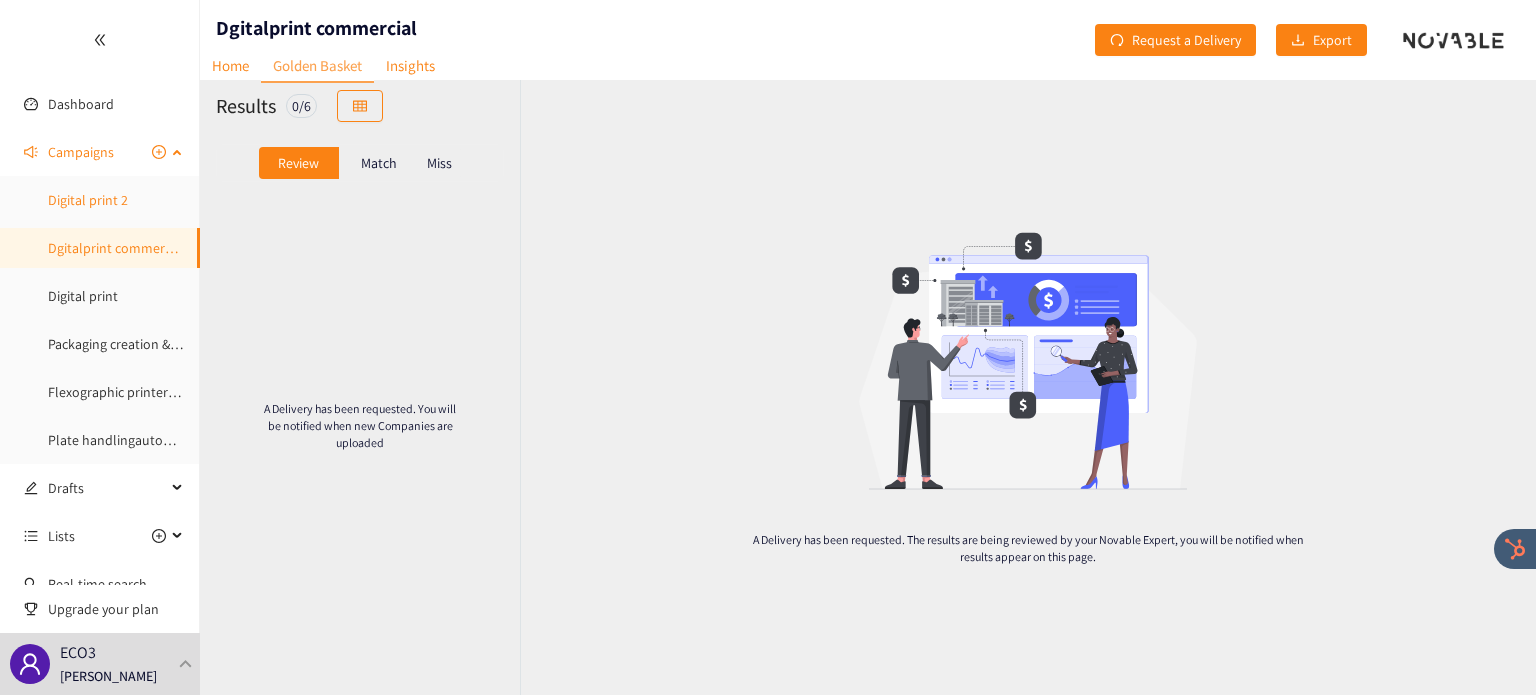click on "Digital print 2" at bounding box center (88, 200) 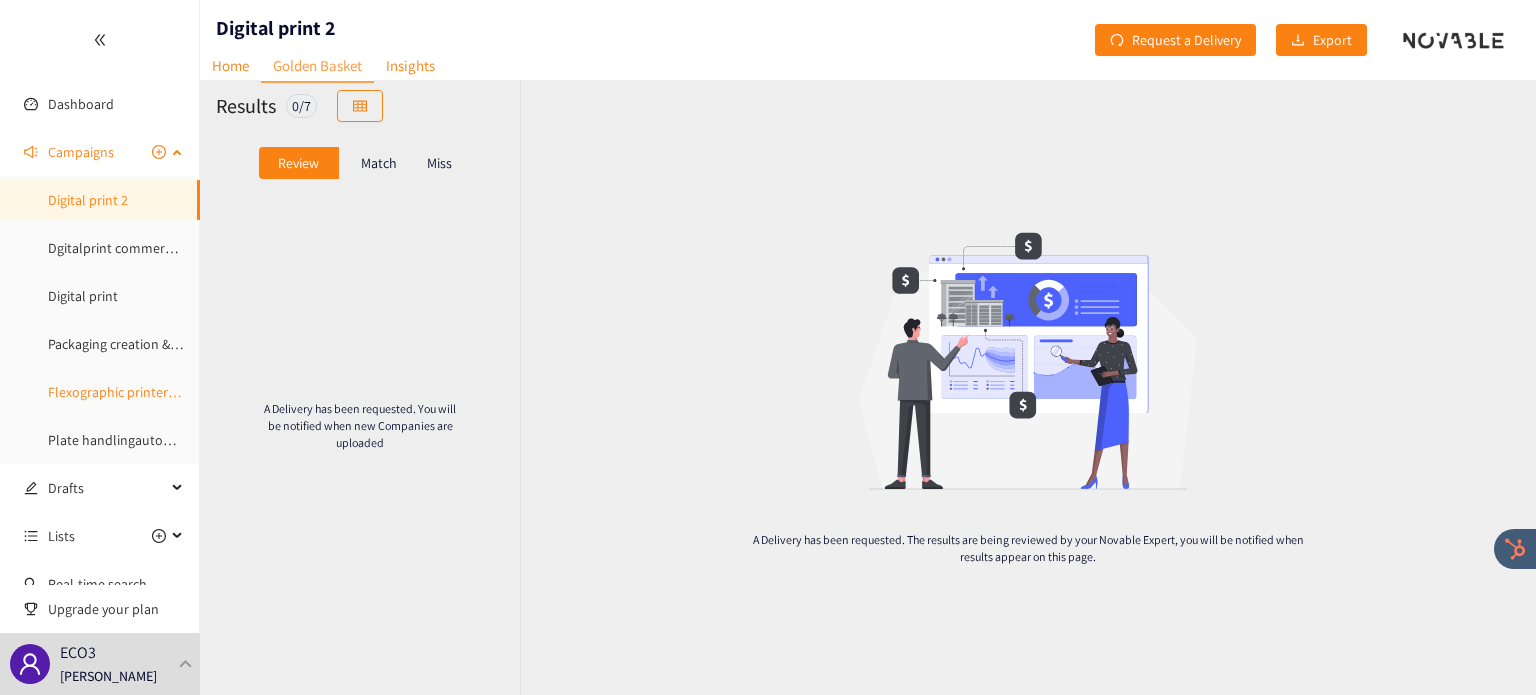 click on "Flexographic printers Europe" at bounding box center [134, 392] 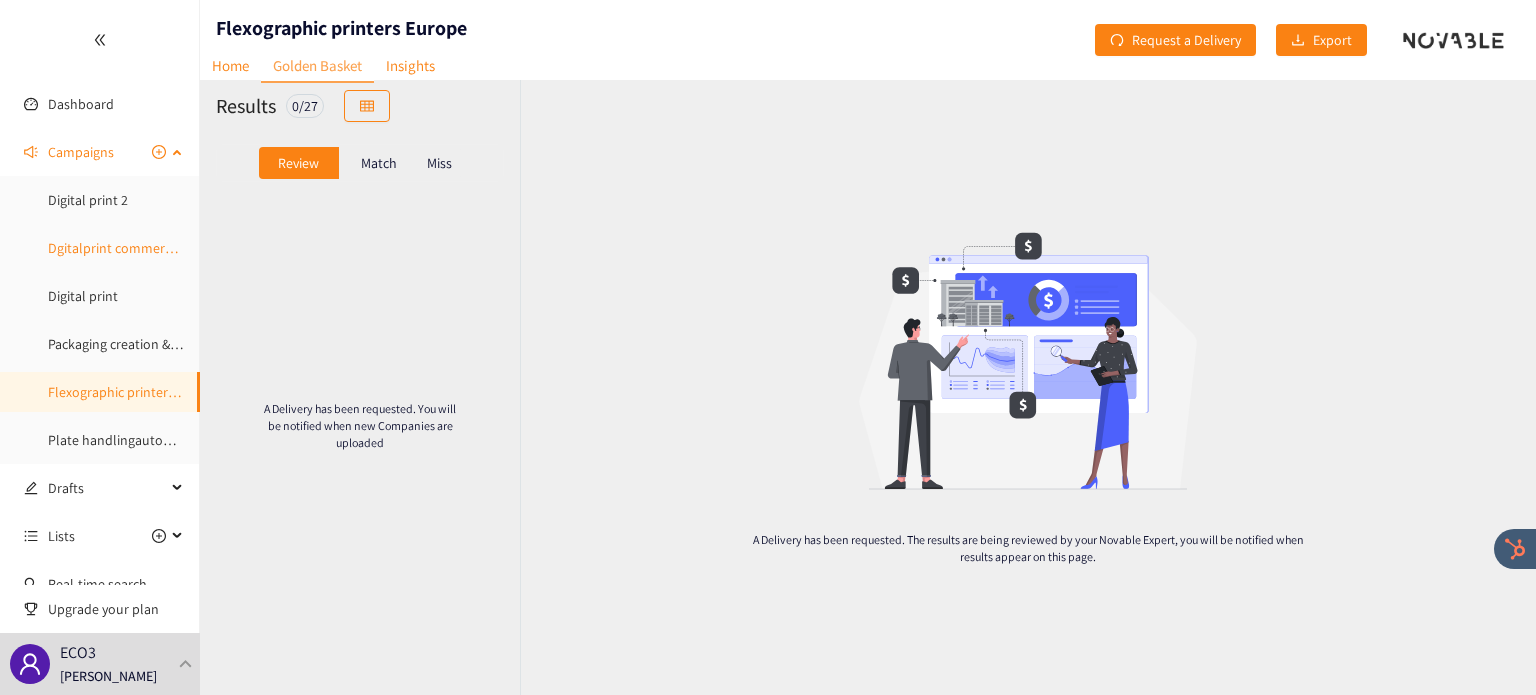 click on "Dgitalprint commercial" at bounding box center (116, 248) 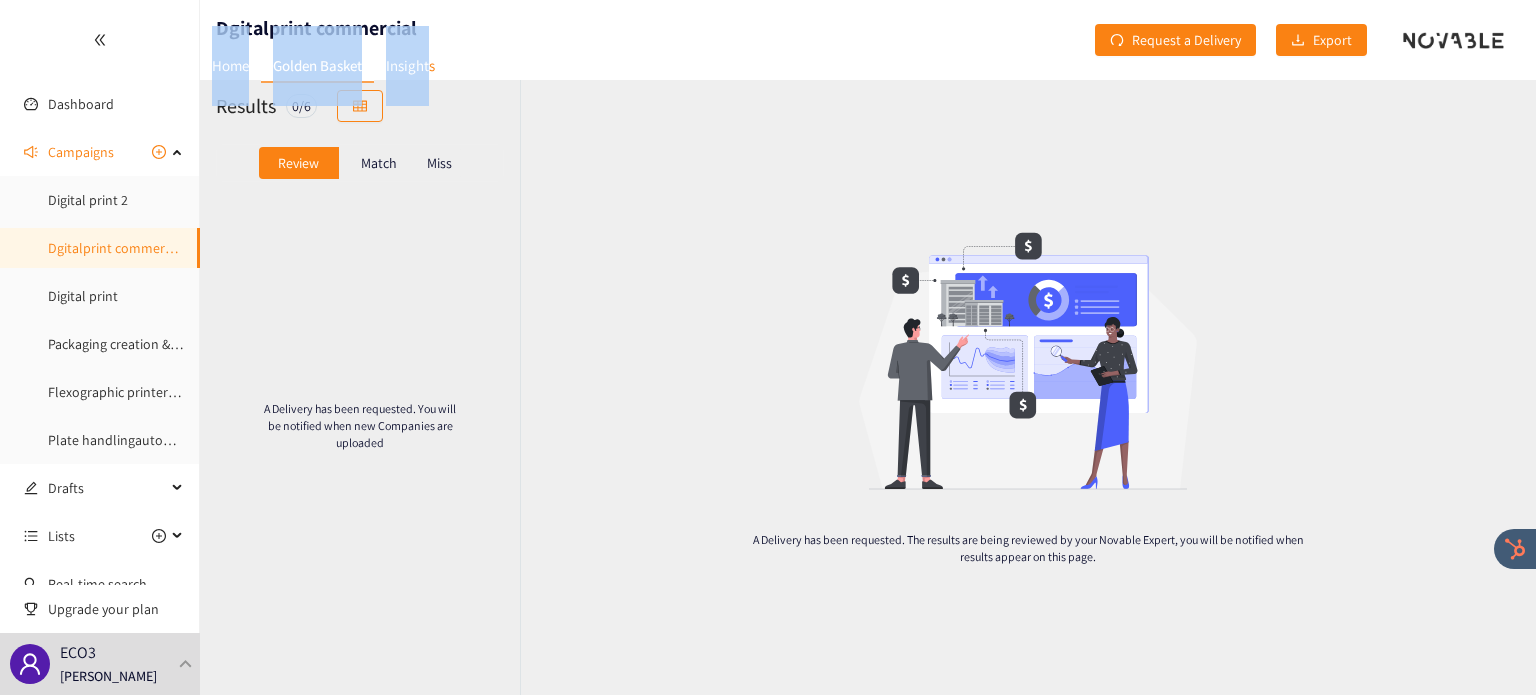 drag, startPoint x: 433, startPoint y: 38, endPoint x: 741, endPoint y: -91, distance: 333.92365 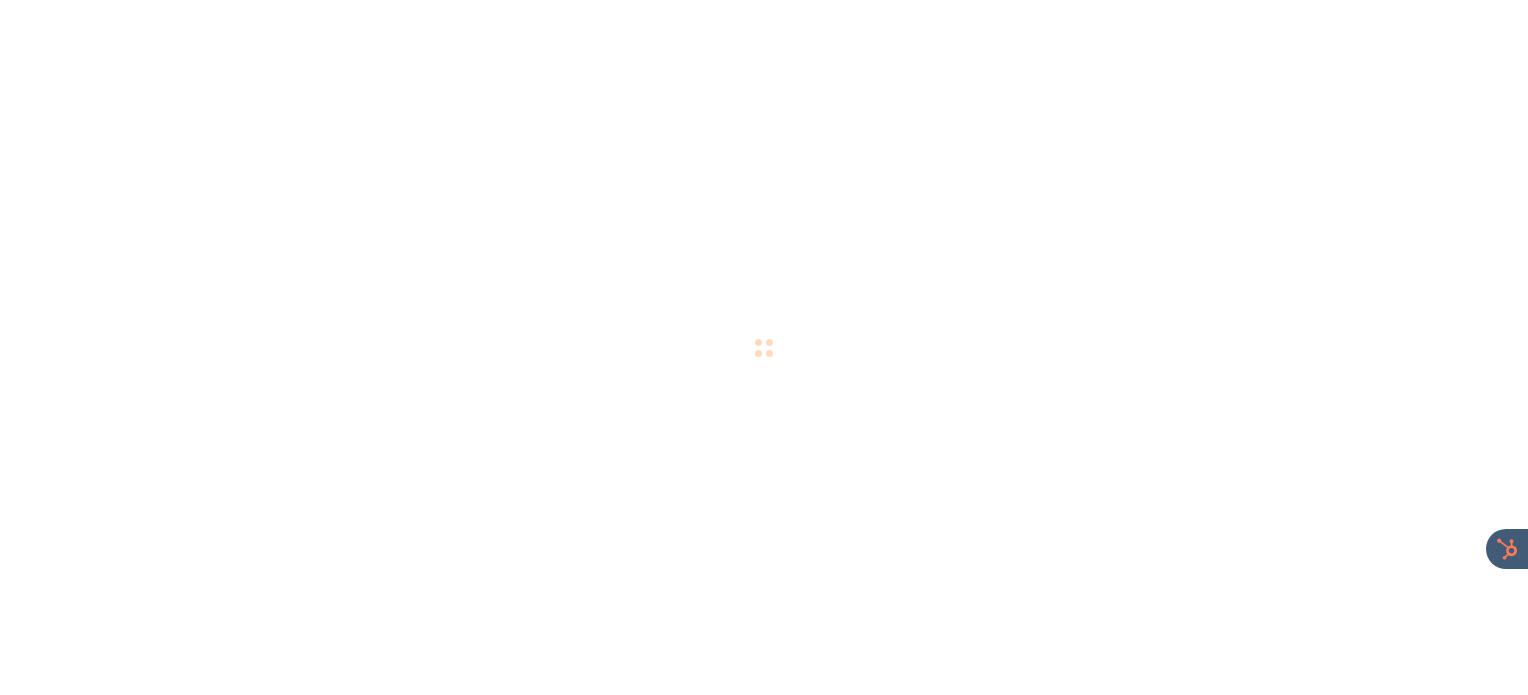 scroll, scrollTop: 0, scrollLeft: 0, axis: both 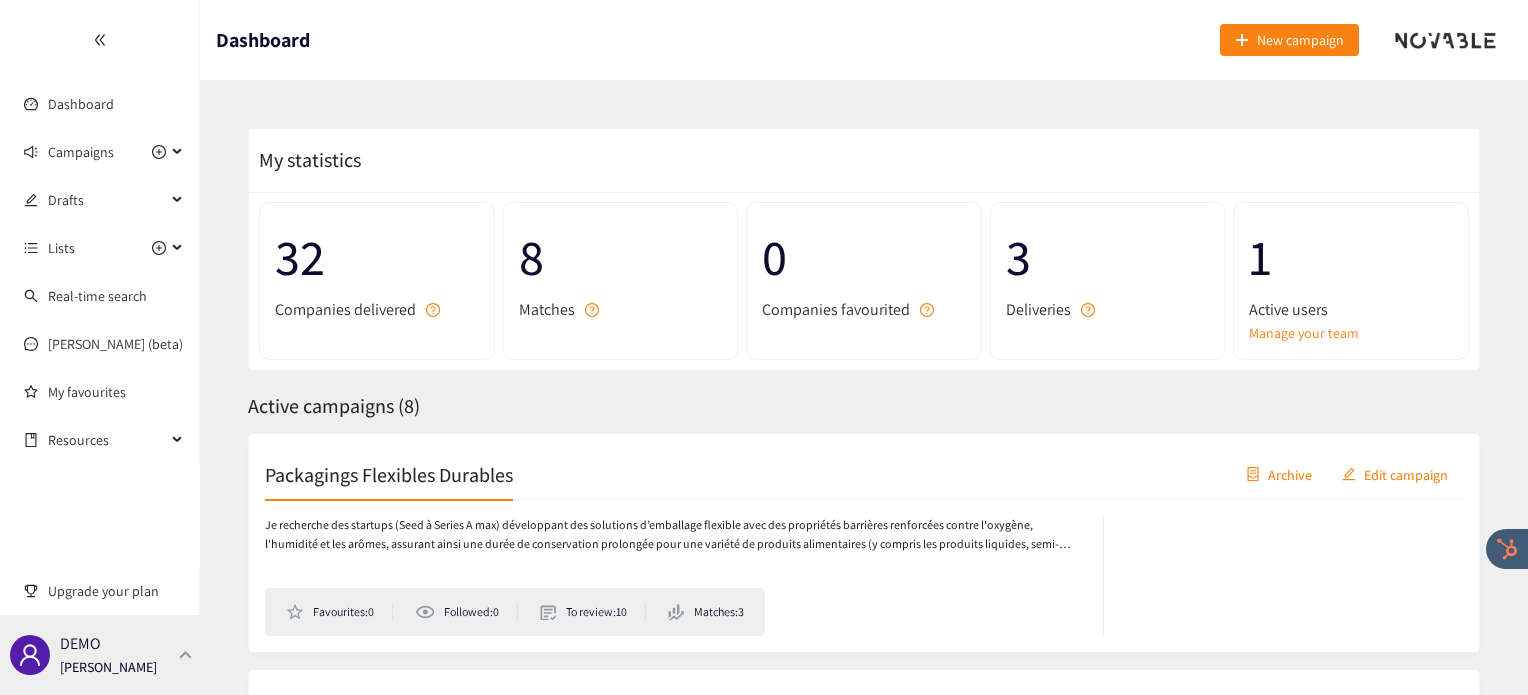 click on "DEMO [PERSON_NAME]" at bounding box center (100, 655) 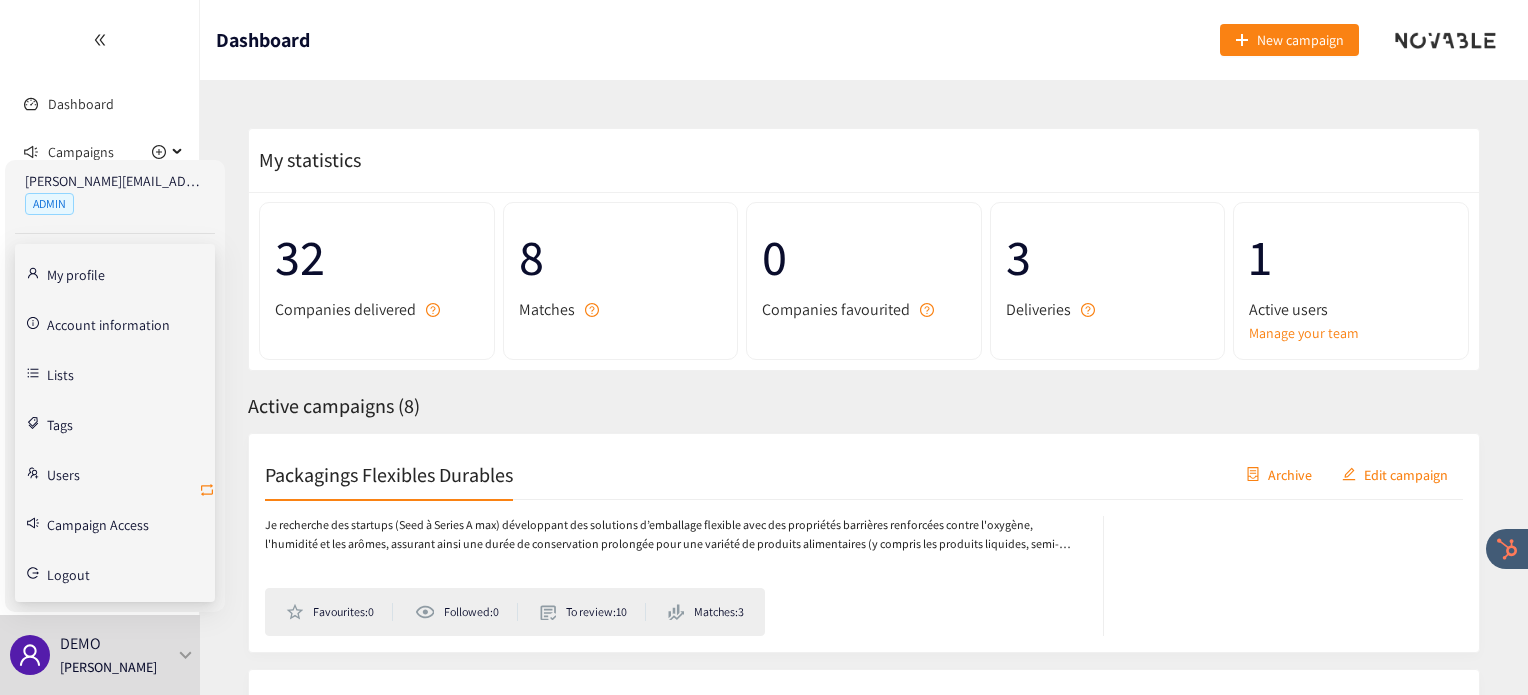 click 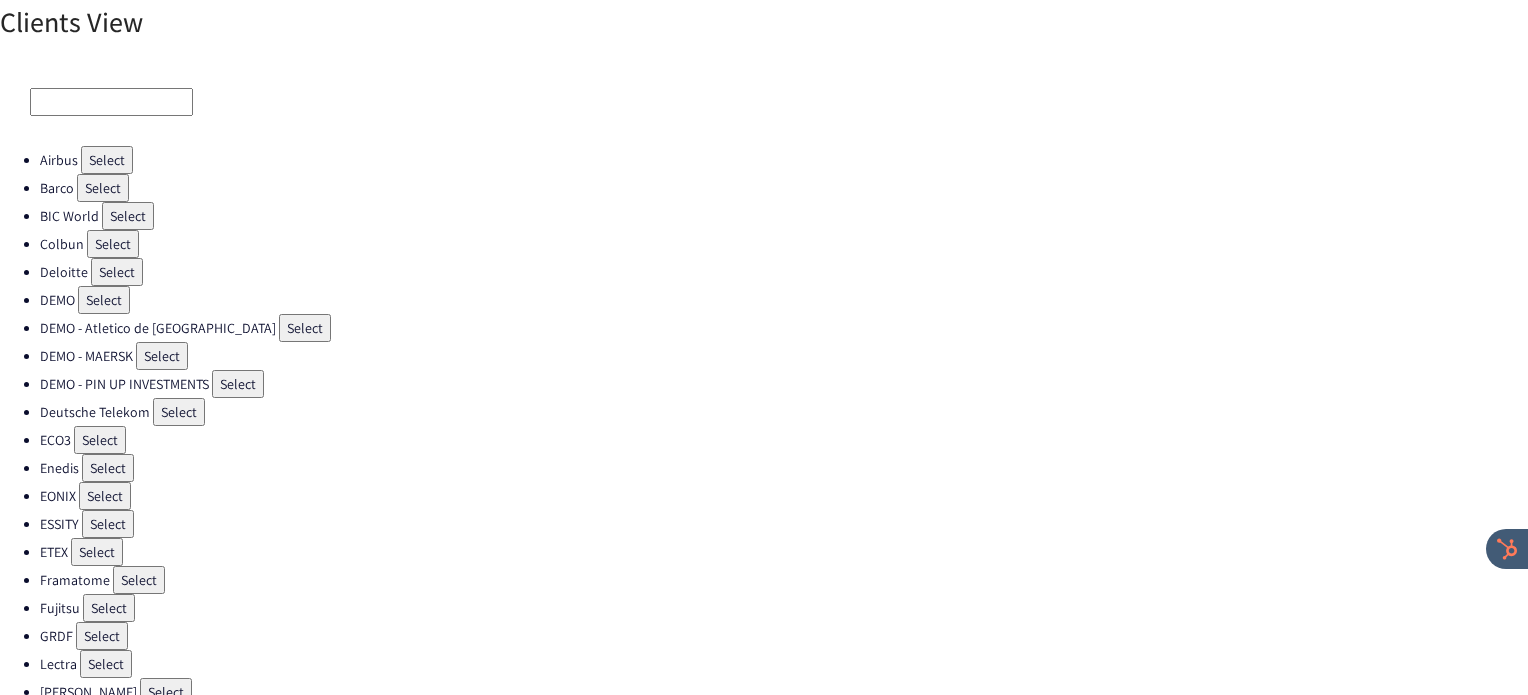 click on "Select" at bounding box center (113, 244) 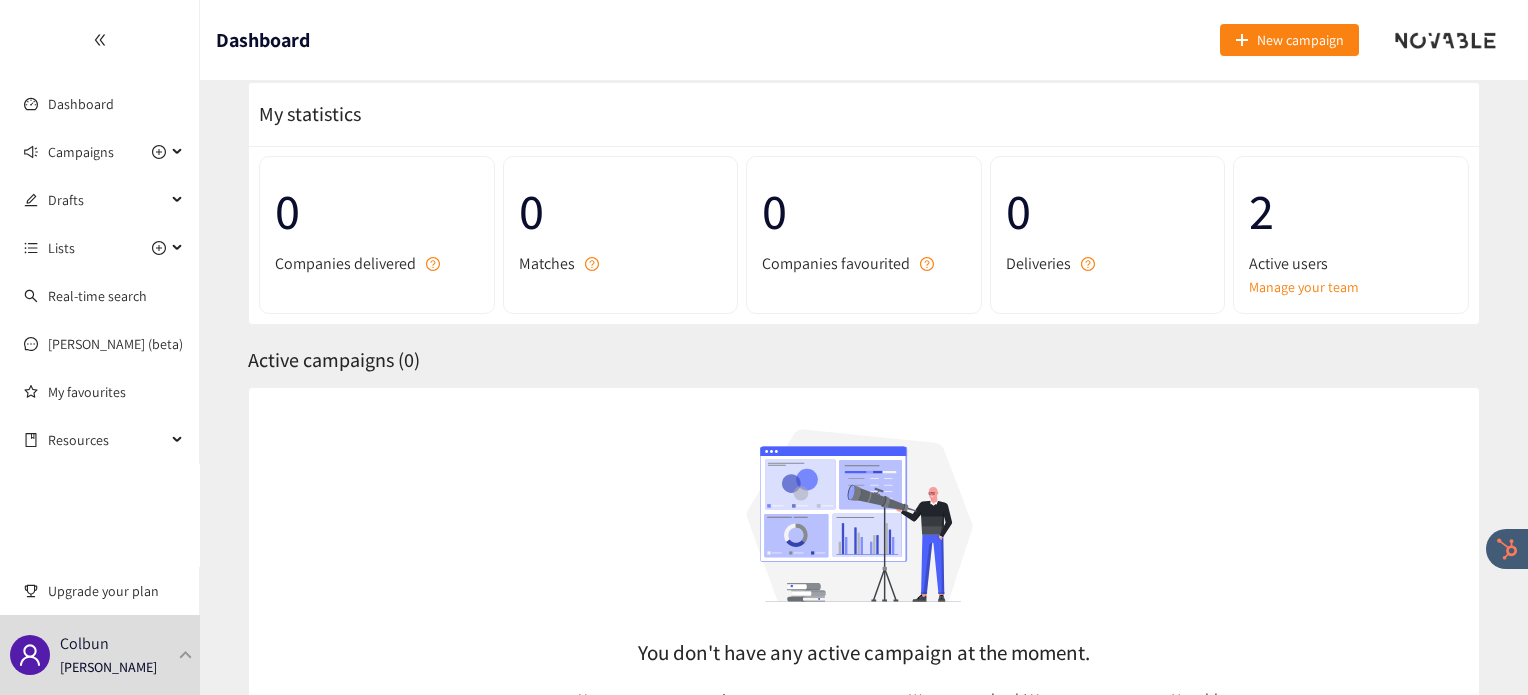 scroll, scrollTop: 56, scrollLeft: 0, axis: vertical 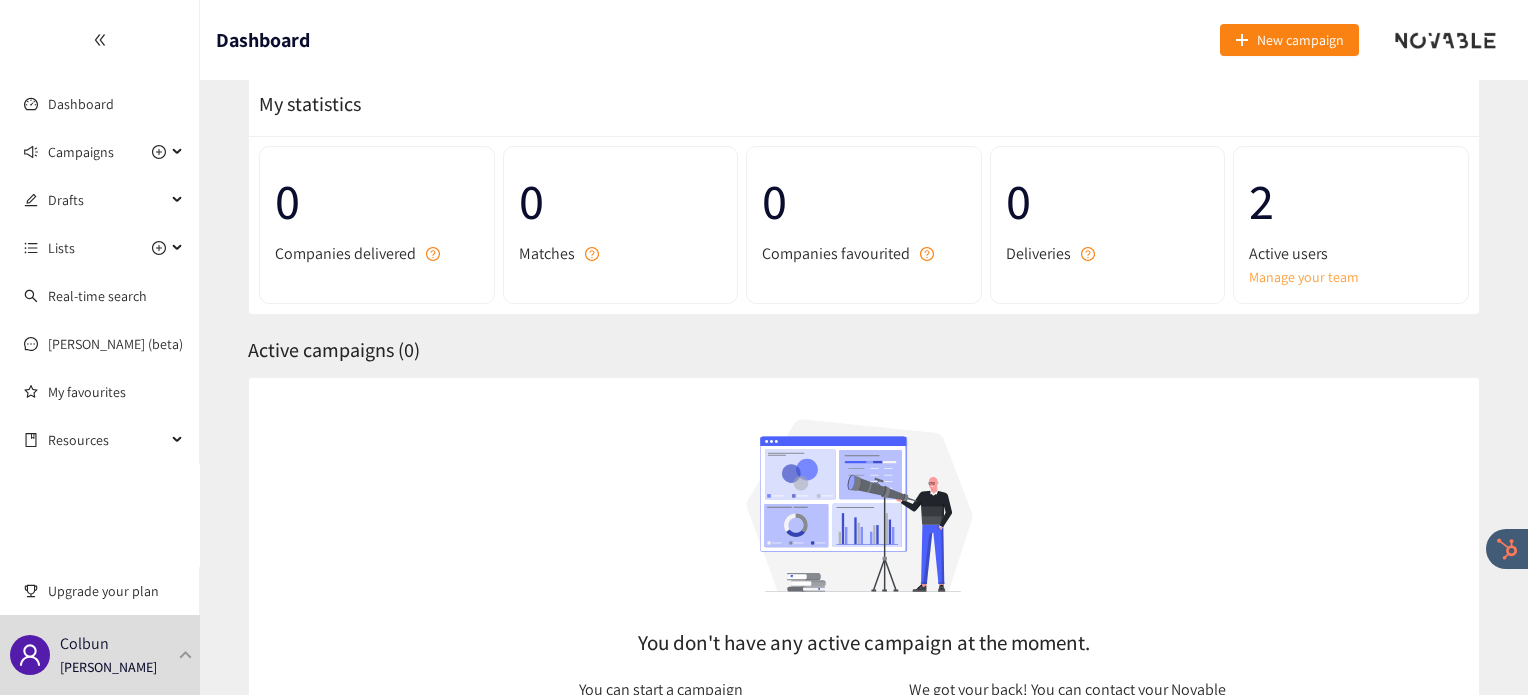 click on "Manage your team" at bounding box center (1351, 277) 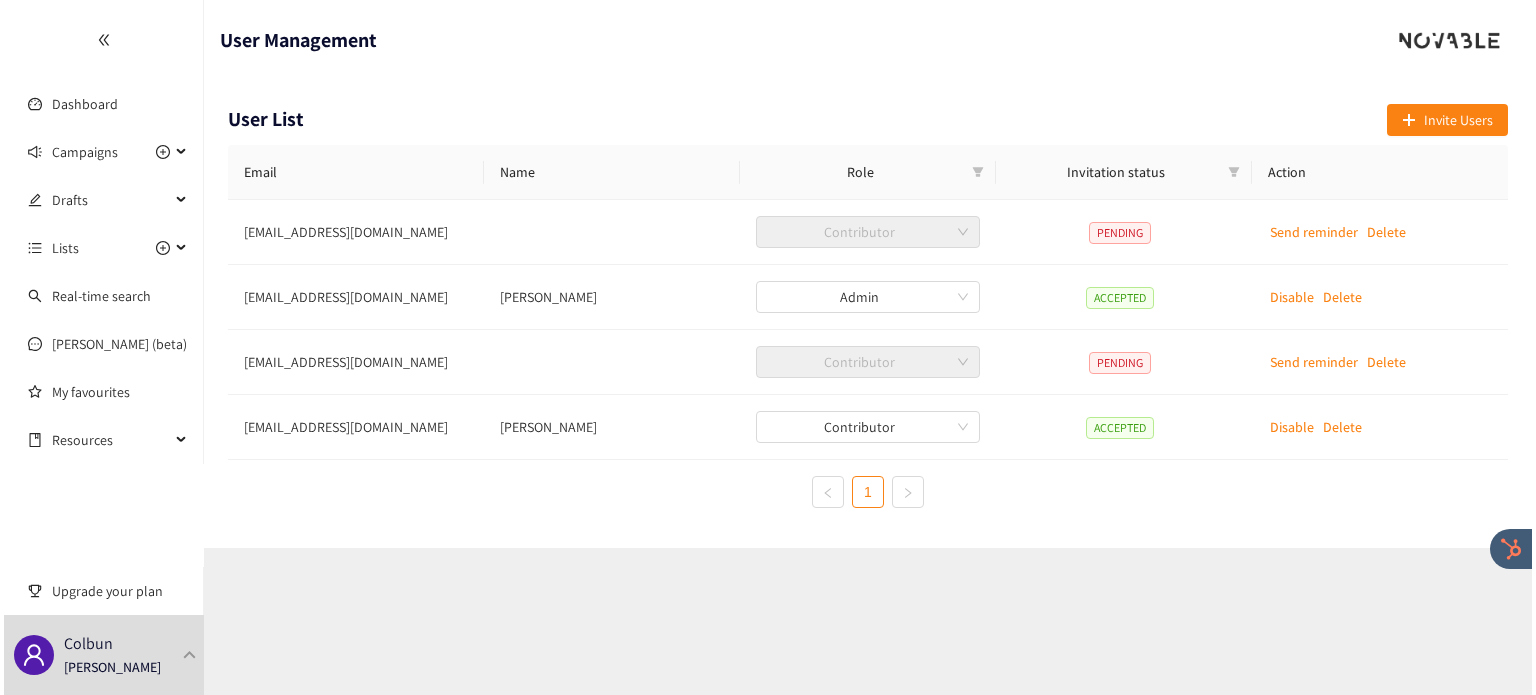 scroll, scrollTop: 0, scrollLeft: 0, axis: both 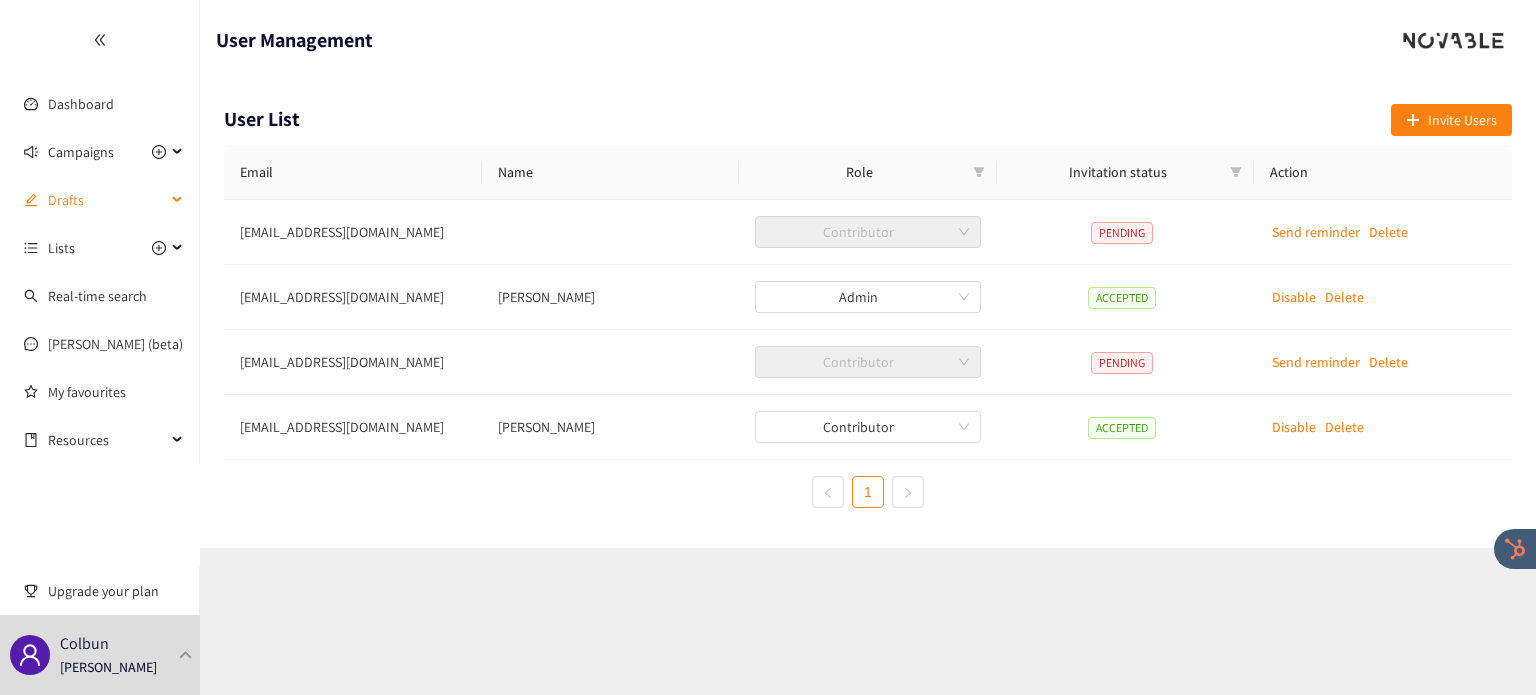 click on "Drafts" at bounding box center (107, 200) 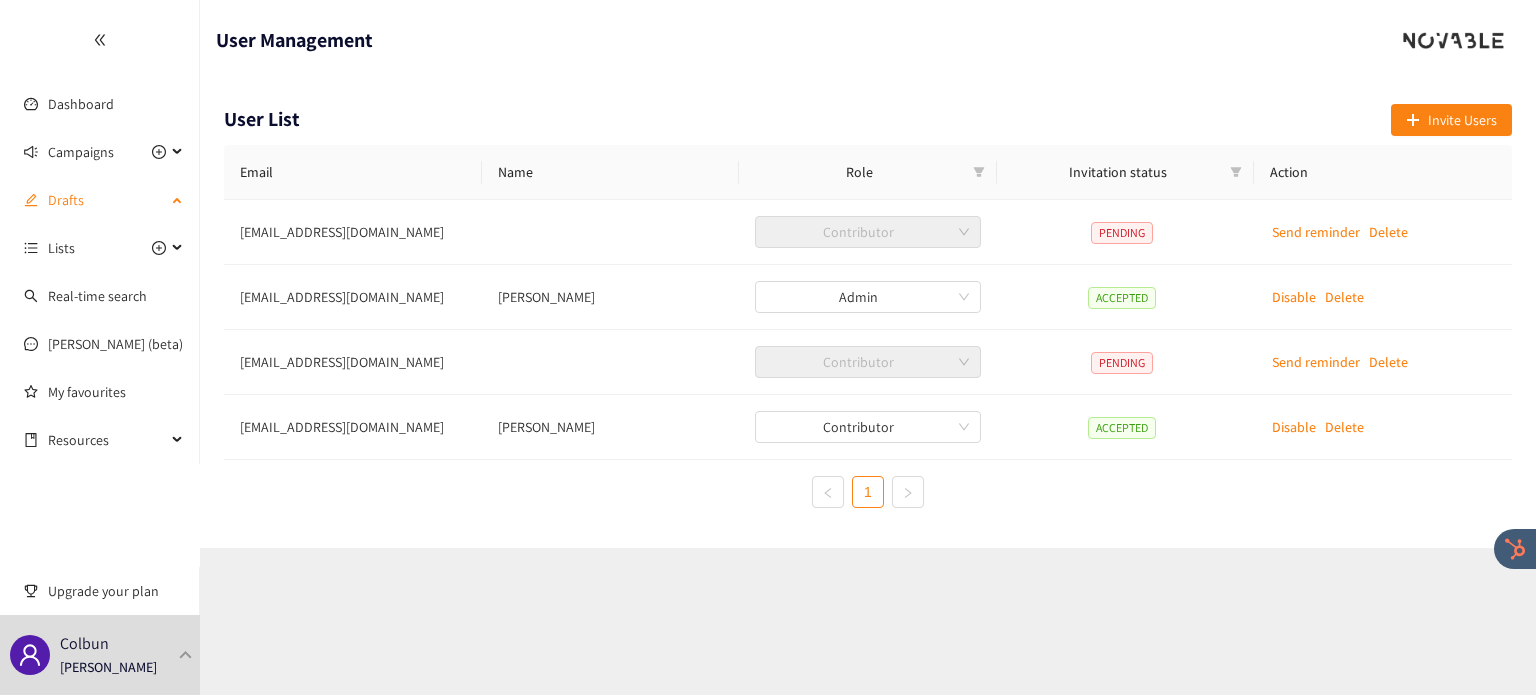 click on "Drafts" at bounding box center (100, 200) 